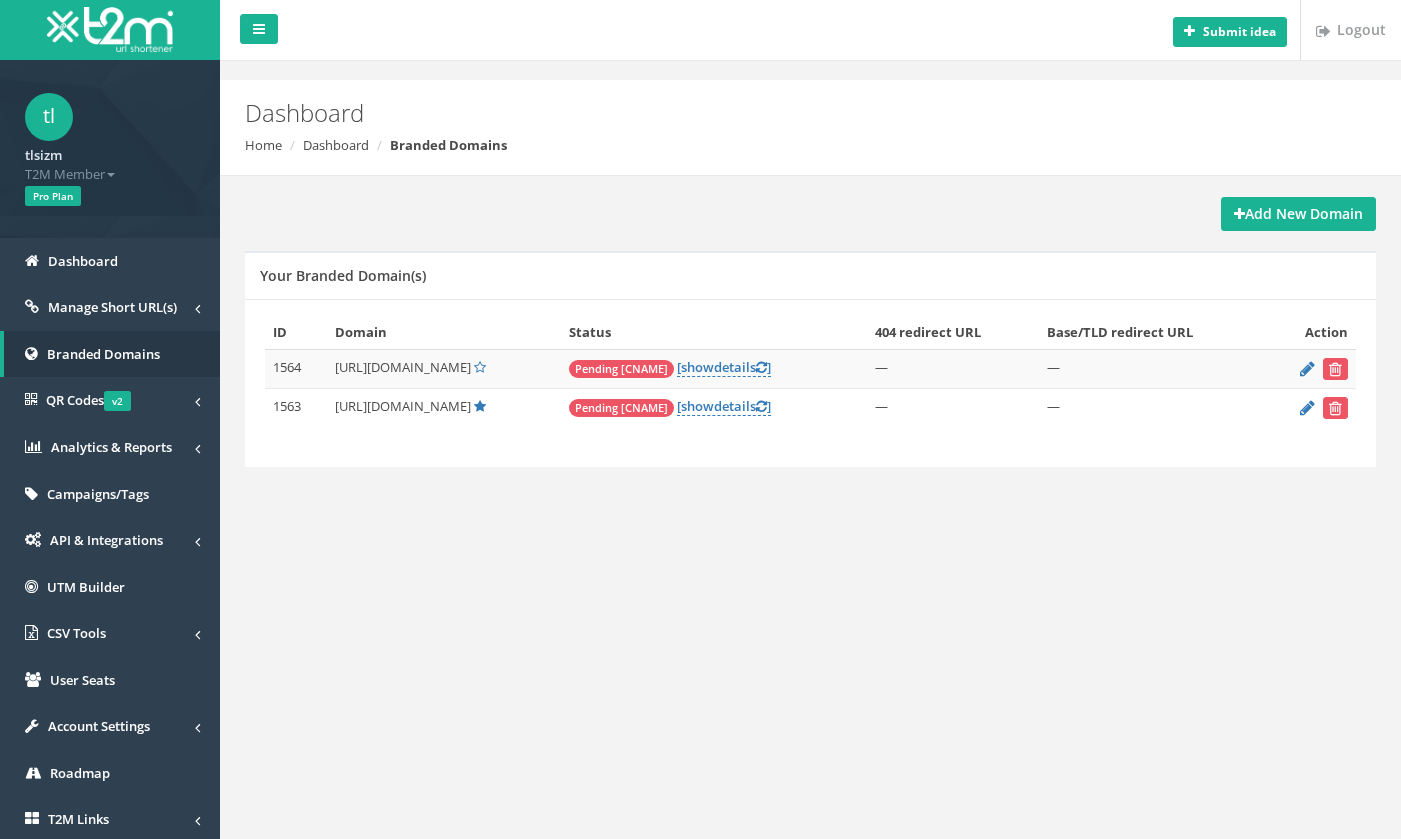 scroll, scrollTop: 0, scrollLeft: 0, axis: both 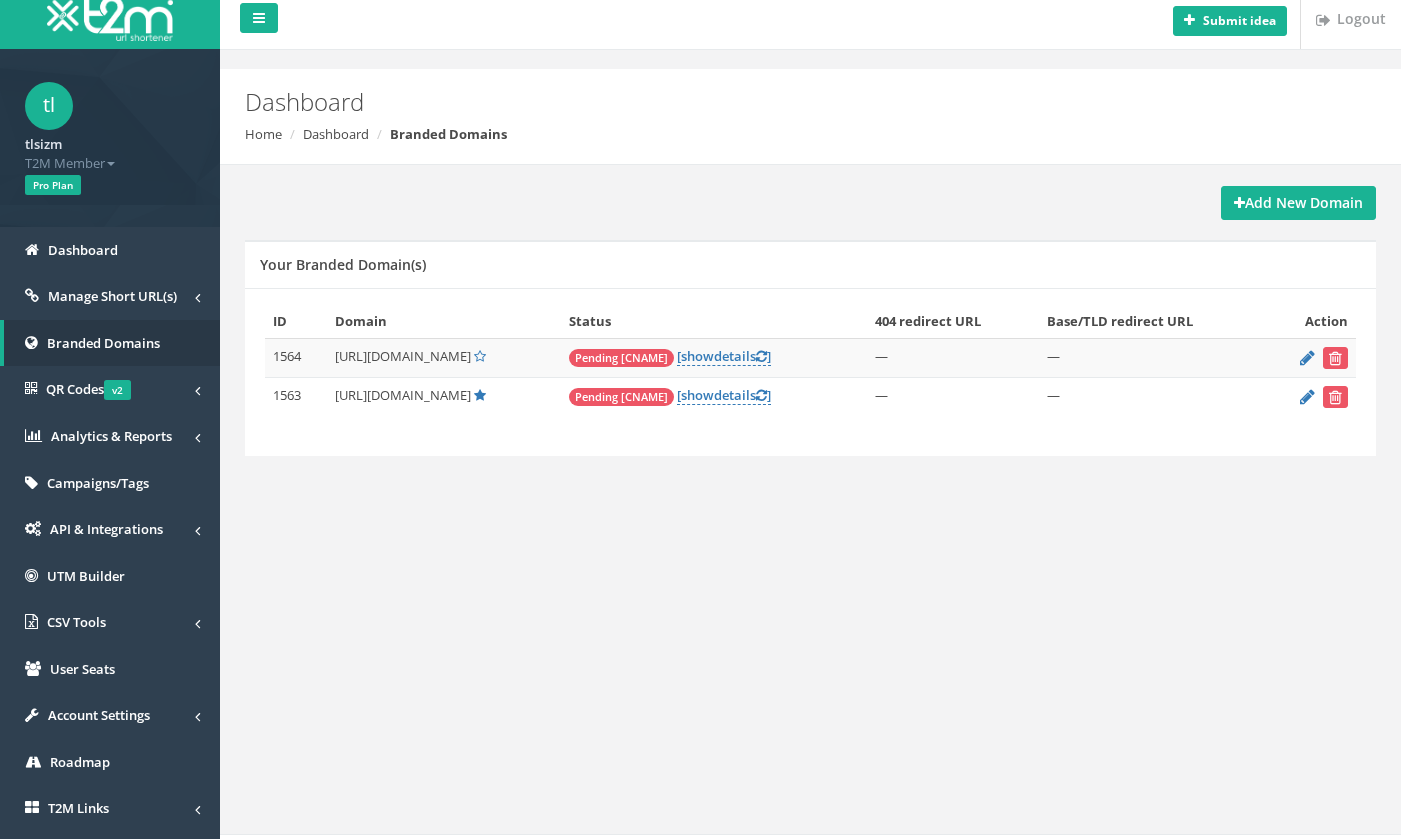 drag, startPoint x: 623, startPoint y: 462, endPoint x: 898, endPoint y: 471, distance: 275.14725 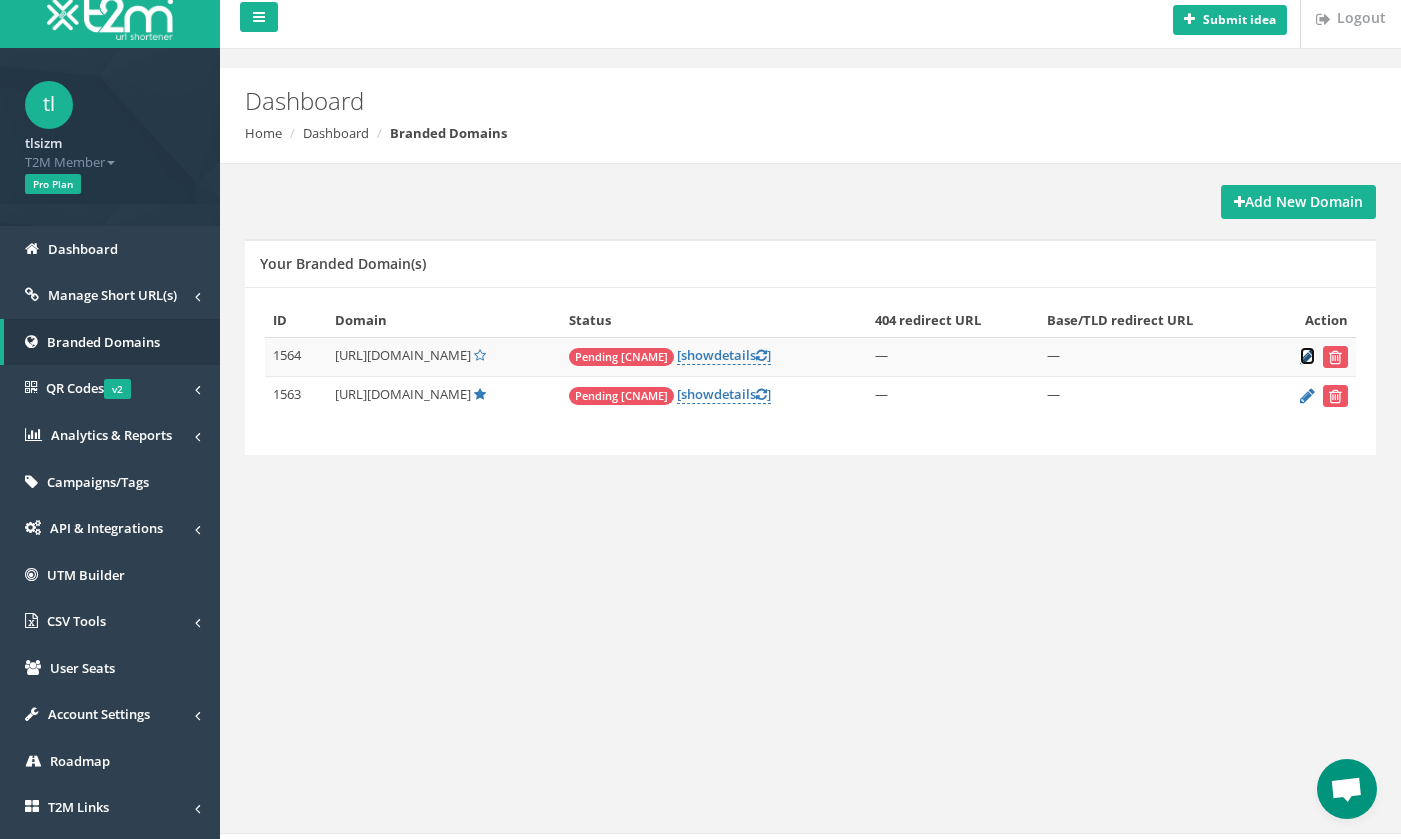 click at bounding box center (1307, 356) 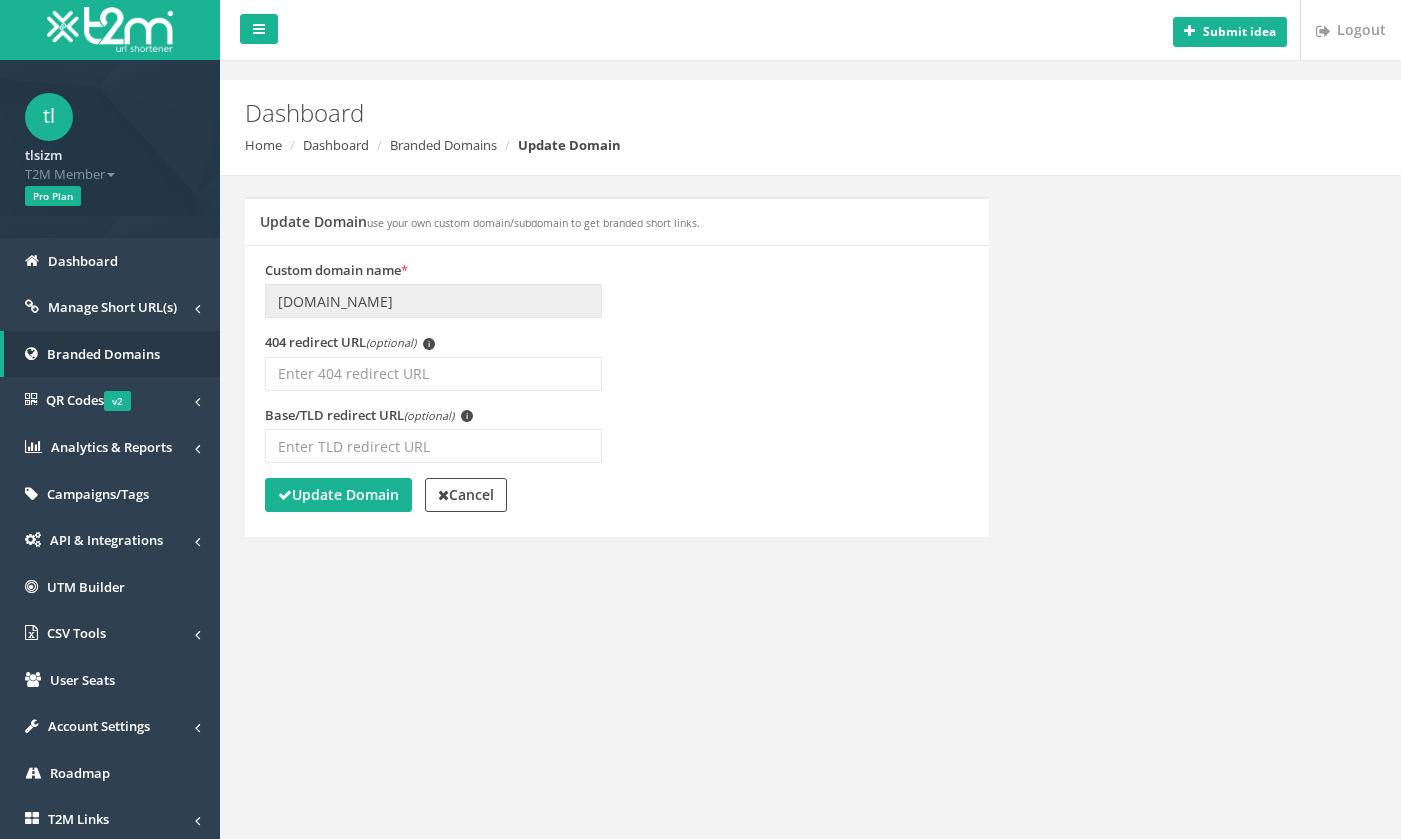 scroll, scrollTop: 0, scrollLeft: 0, axis: both 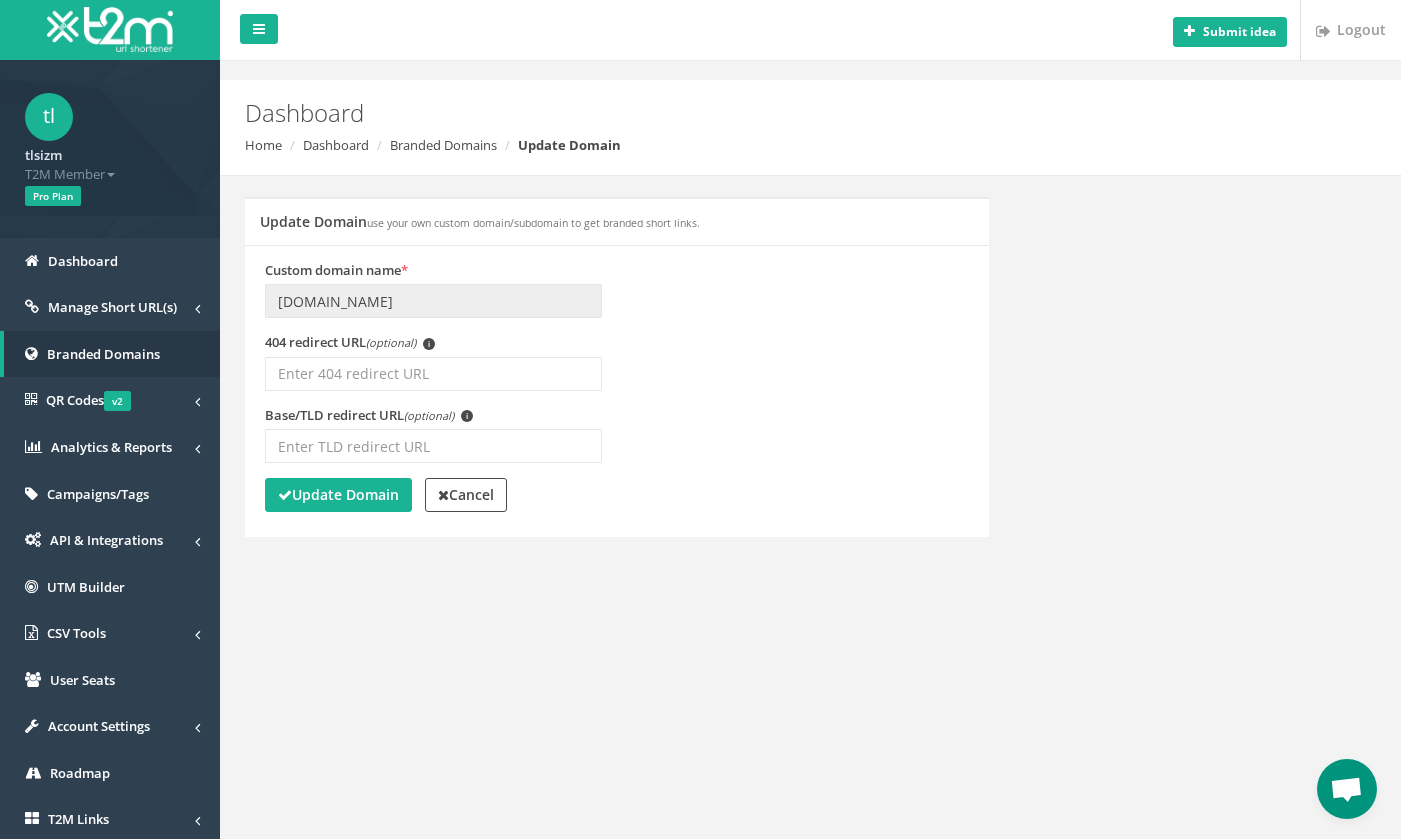 click on "i" at bounding box center (429, 344) 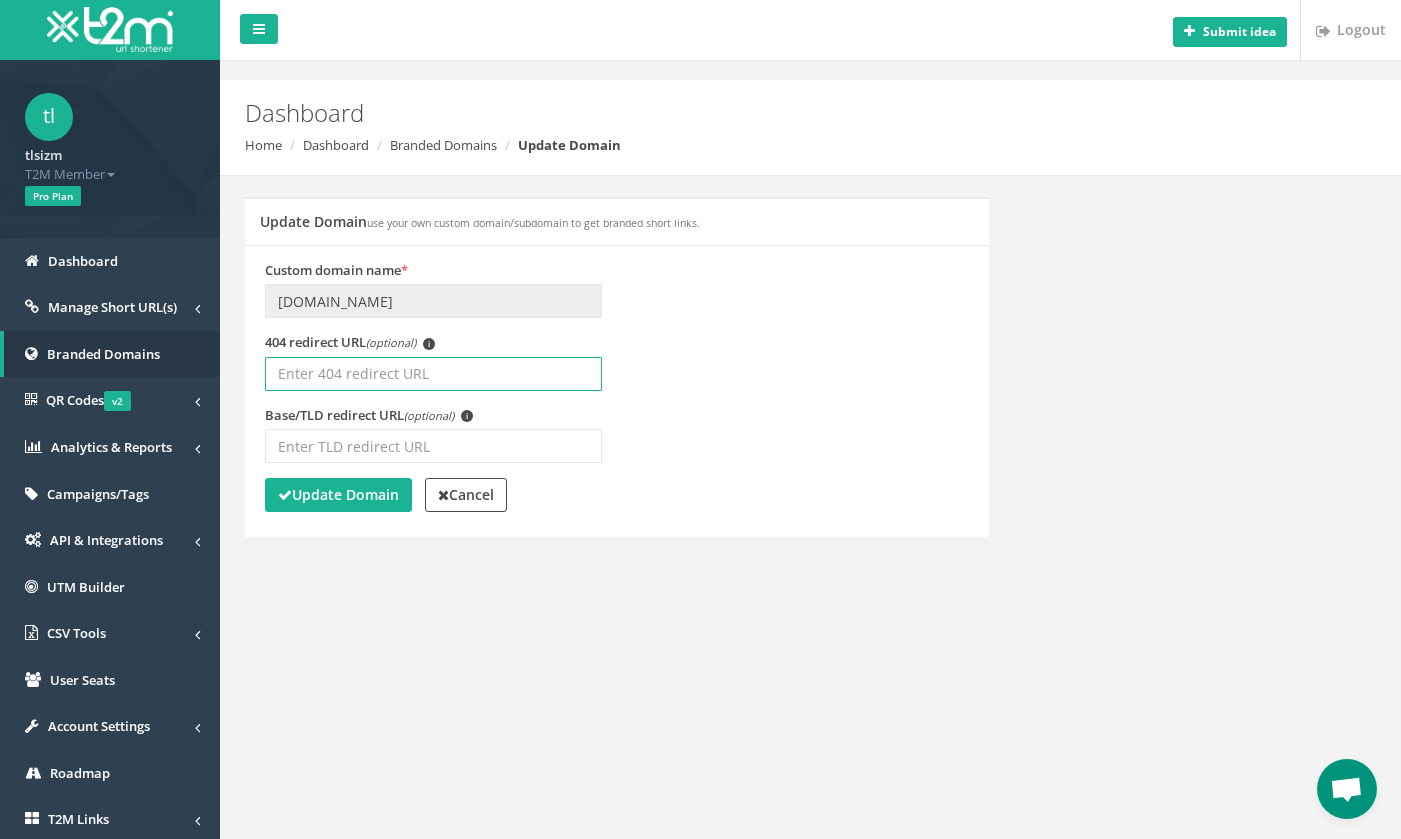 click on "404 redirect URL  (optional)
i" at bounding box center (433, 374) 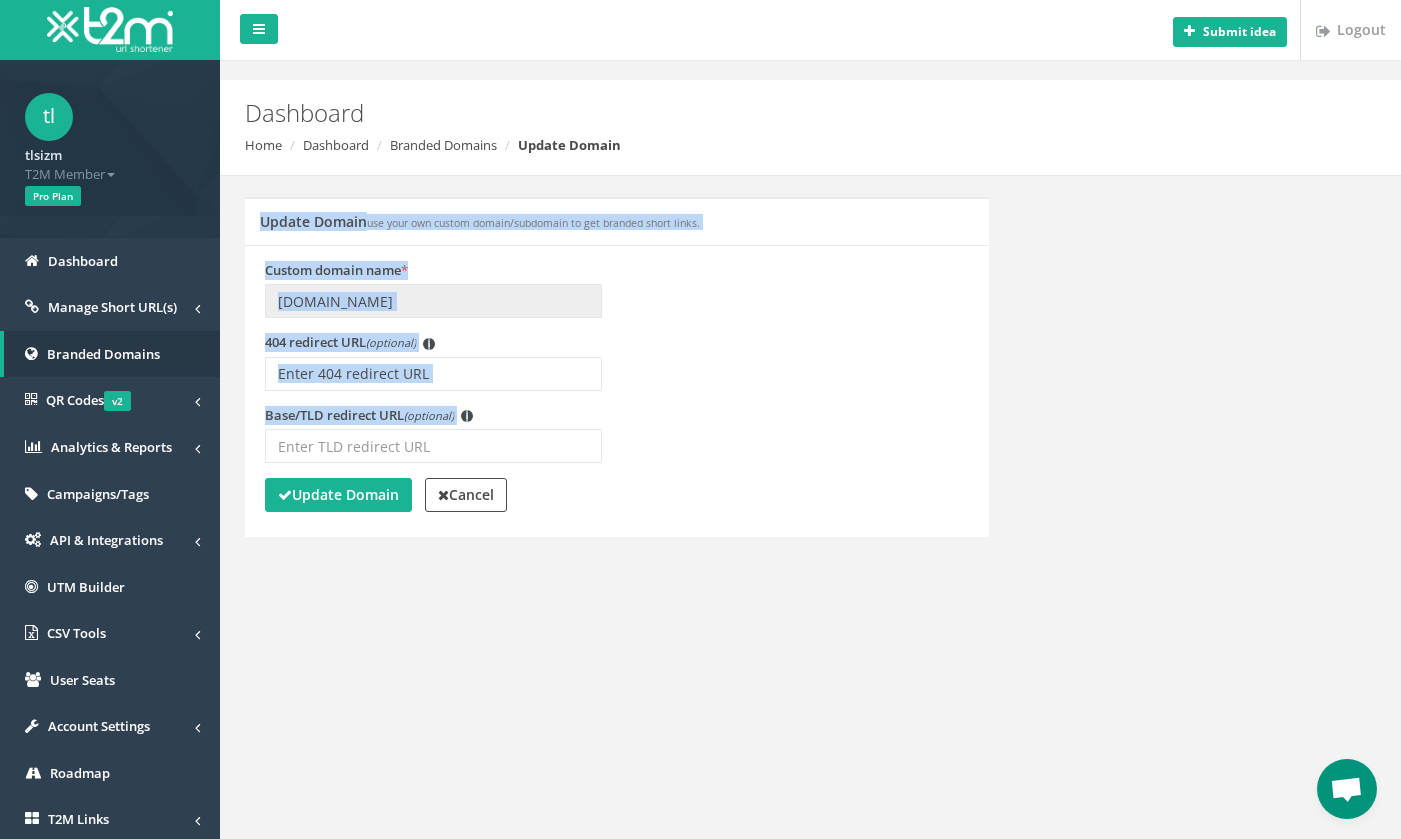 drag, startPoint x: 697, startPoint y: 471, endPoint x: 255, endPoint y: 215, distance: 510.78372 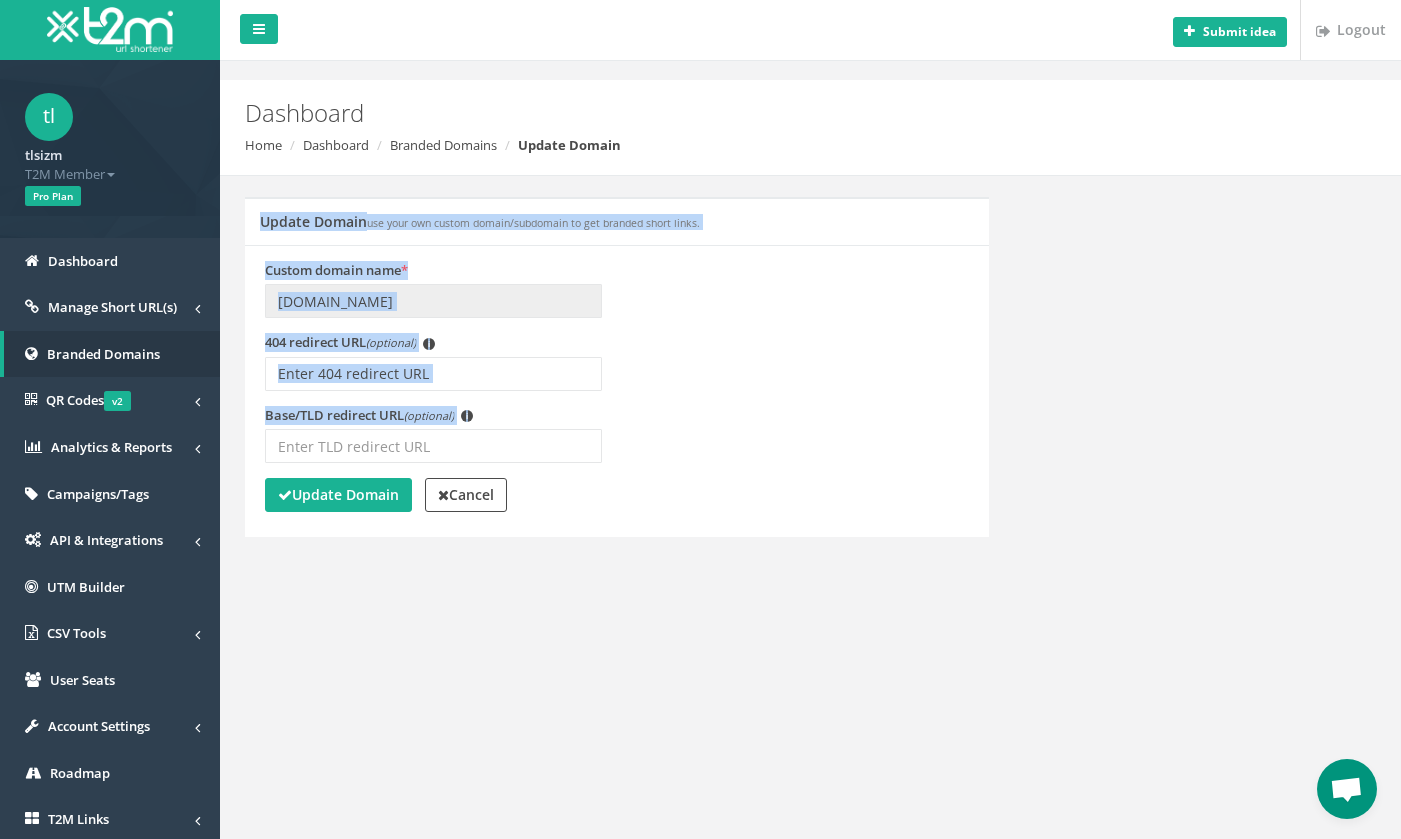 click on "Update Domain  use your own custom domain/subdomain to get branded short links.
Custom domain name  *
snstogether.io
(optional) i (optional) i    Update Domain" at bounding box center (617, 367) 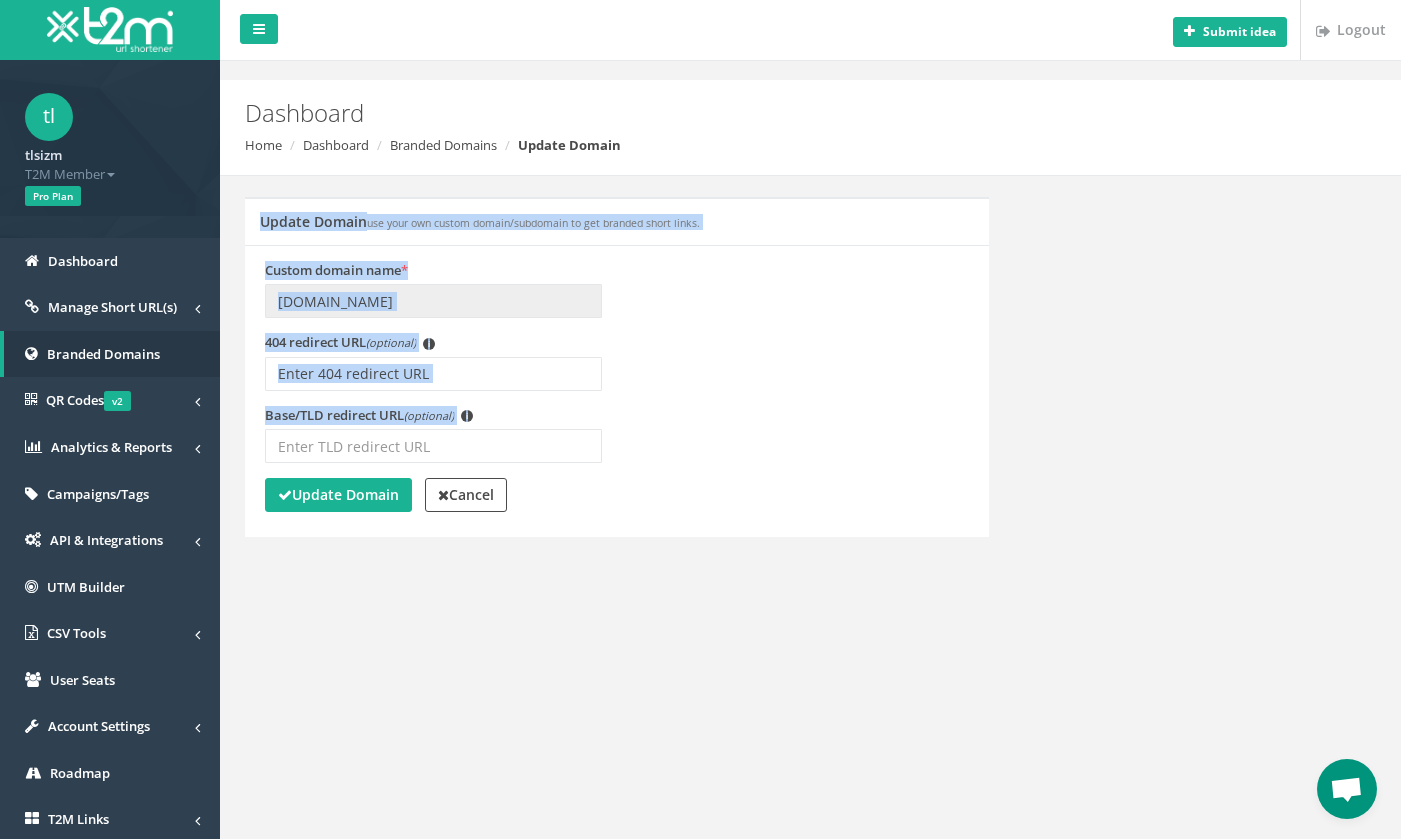copy on "Update Domain  use your own custom domain/subdomain to get branded short links.
Custom domain name  *
404 redirect URL  (optional)
i
Base/TLD redirect URL  (optional)
i" 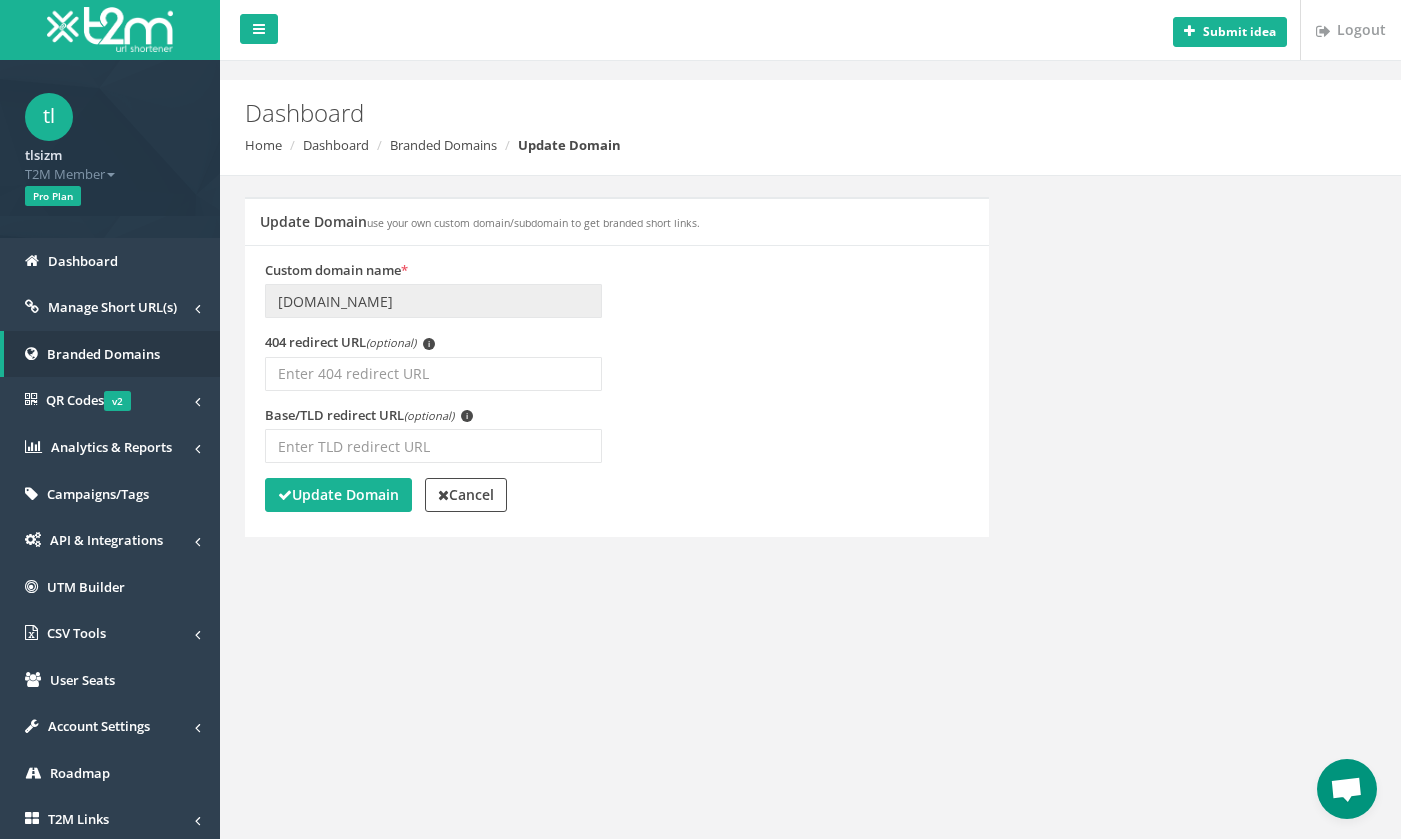 click on "Update Domain
Cancel" at bounding box center [617, 497] 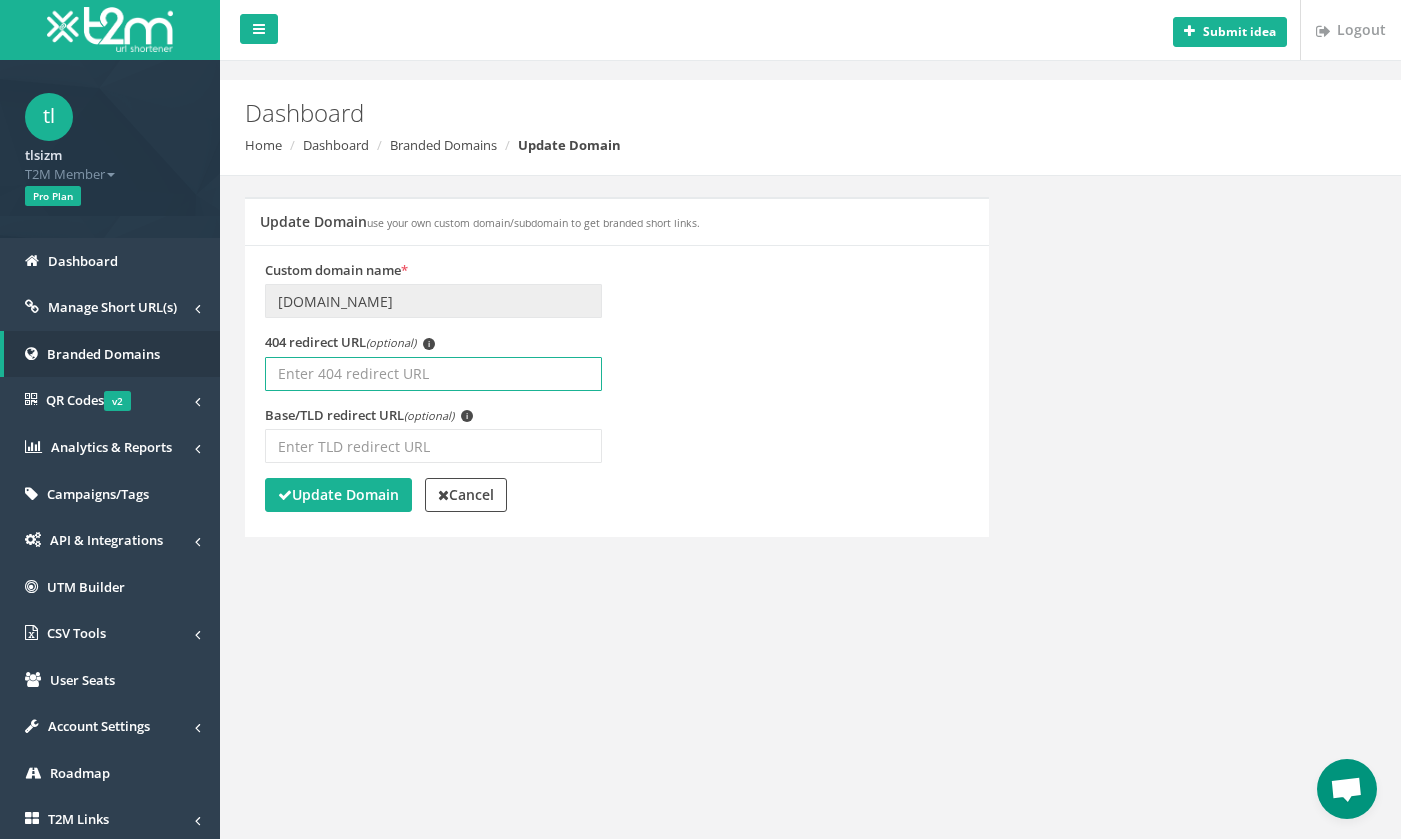 click on "404 redirect URL  (optional)
i" at bounding box center (433, 374) 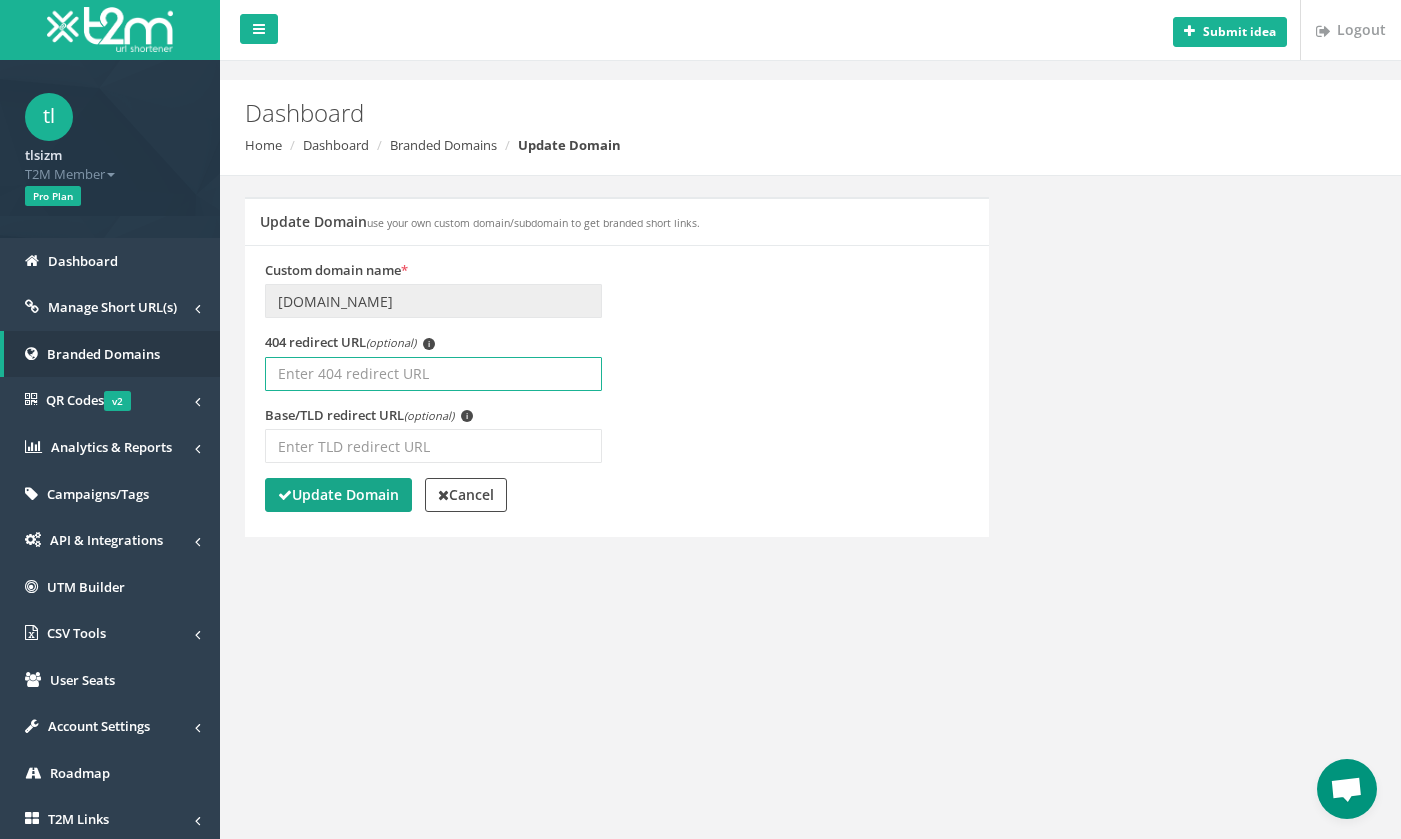 paste on "https://snstogether.io/asdf123" 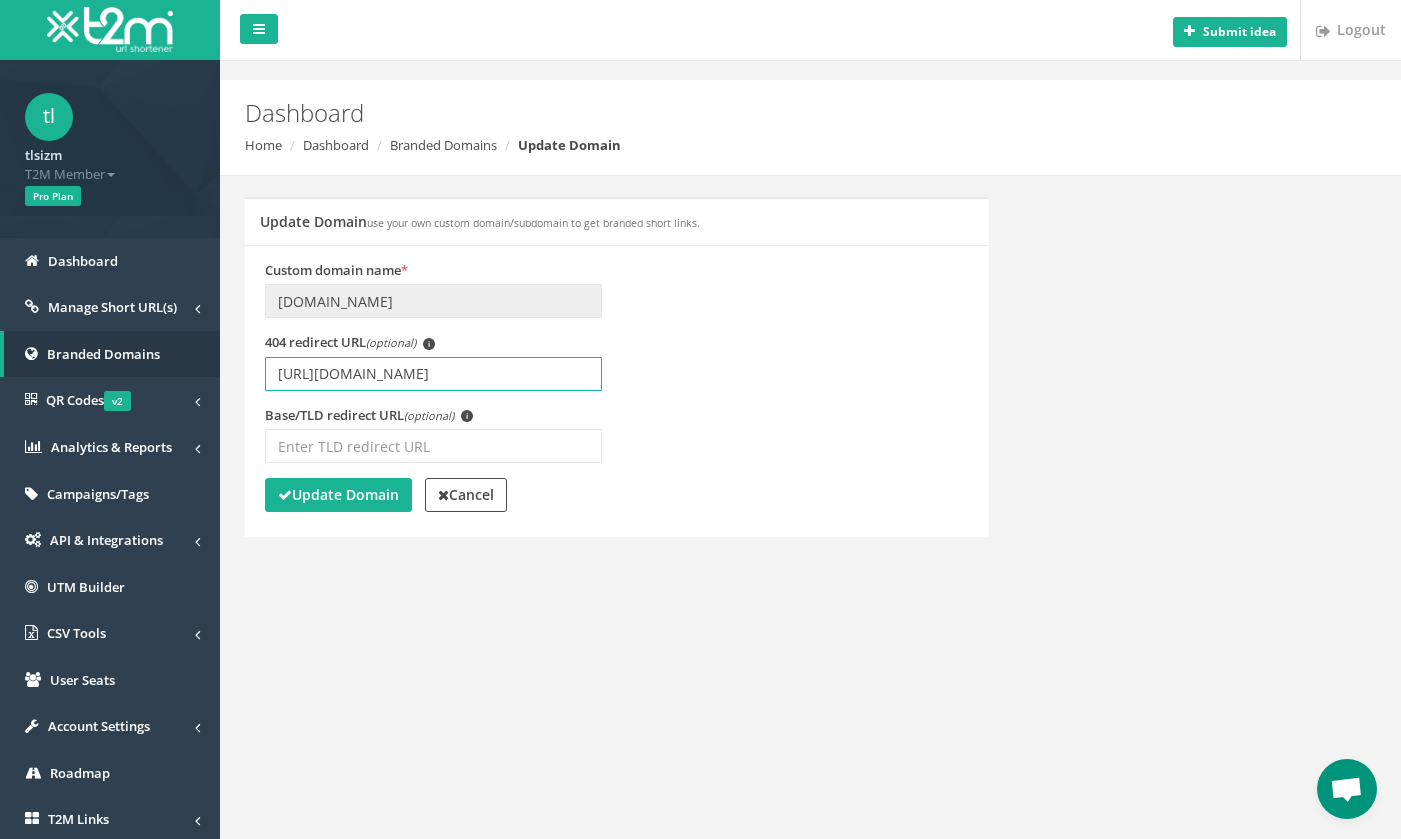 drag, startPoint x: 506, startPoint y: 363, endPoint x: -49, endPoint y: 406, distance: 556.66327 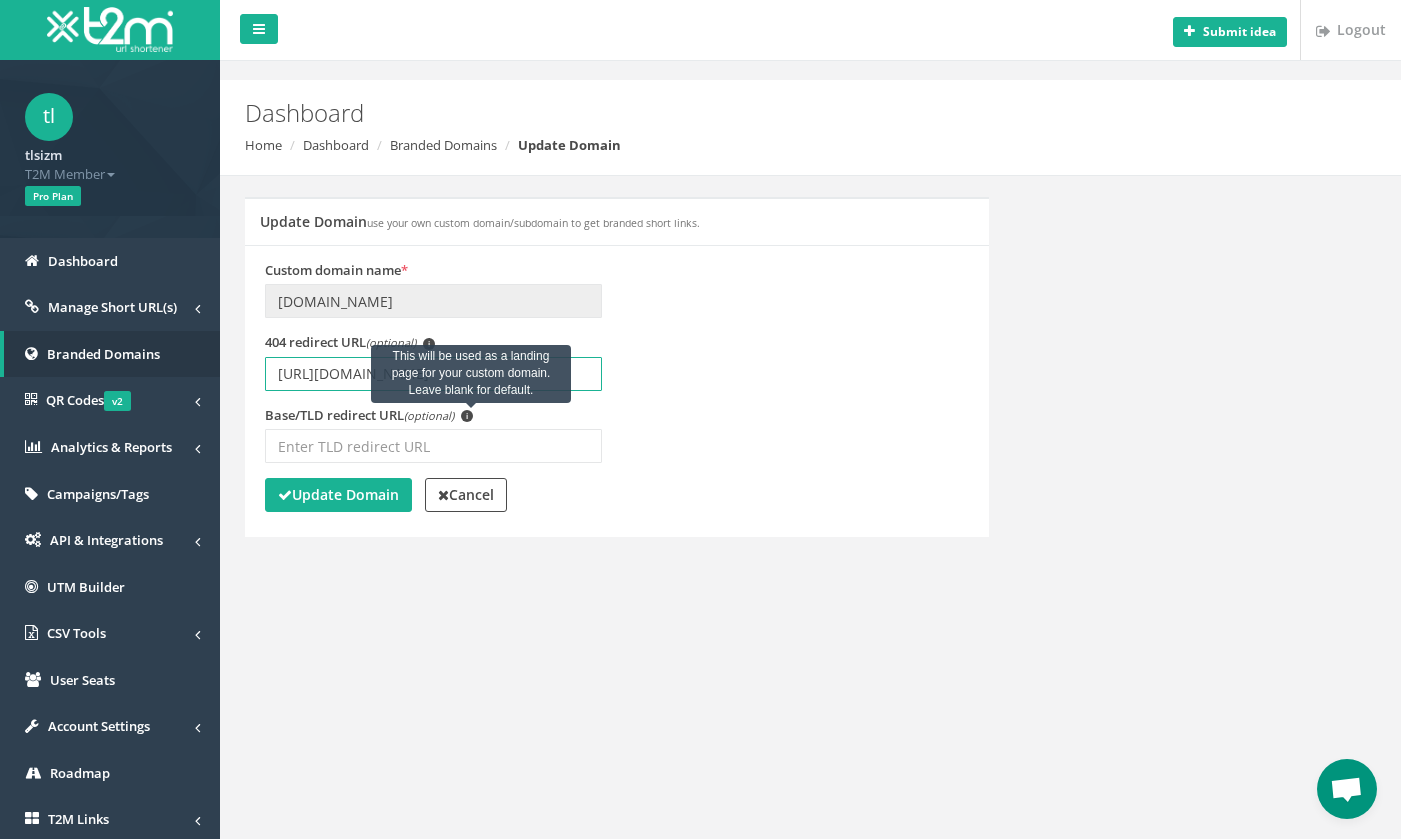 type on "https://snstogether.io/404" 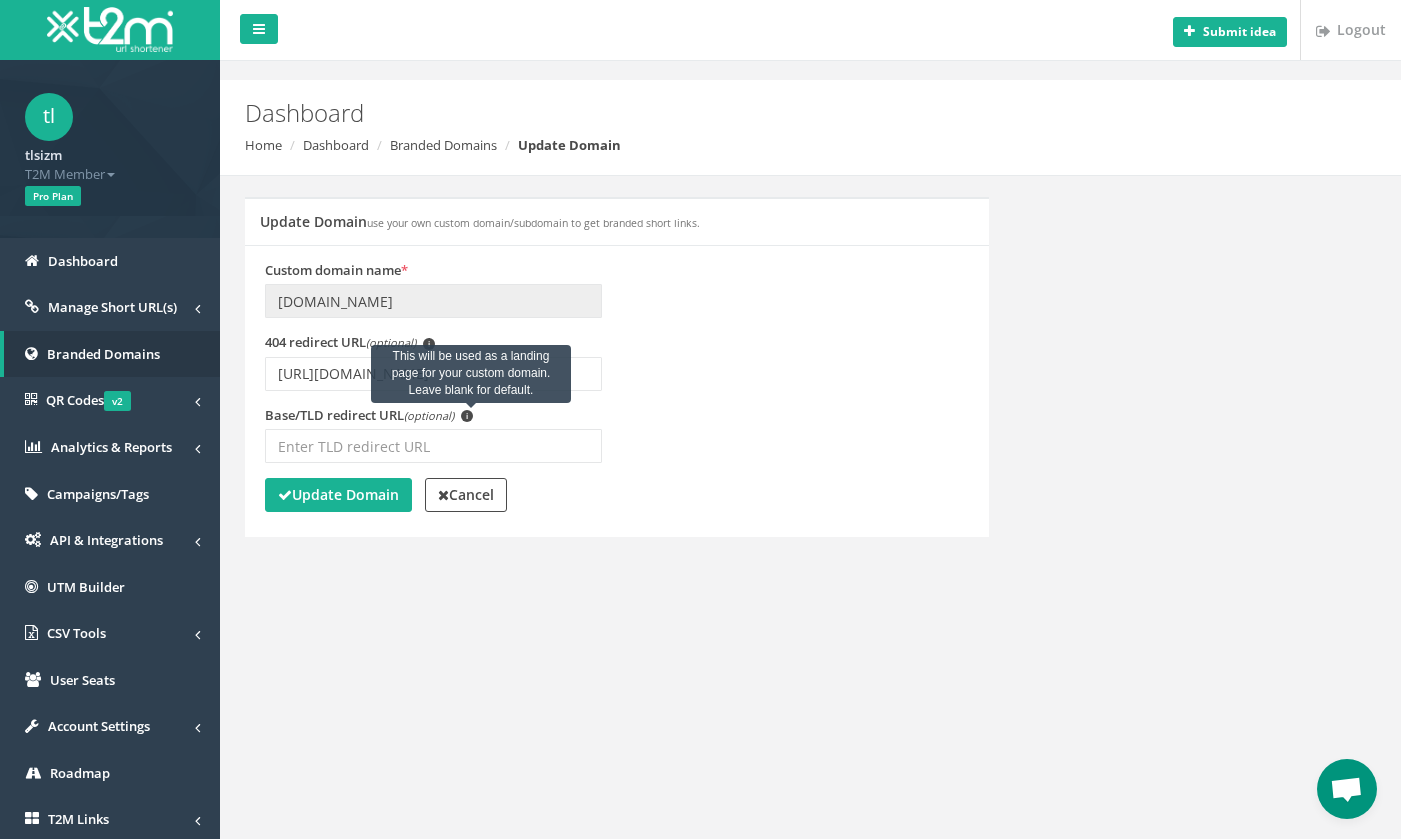 click on "i" at bounding box center (467, 416) 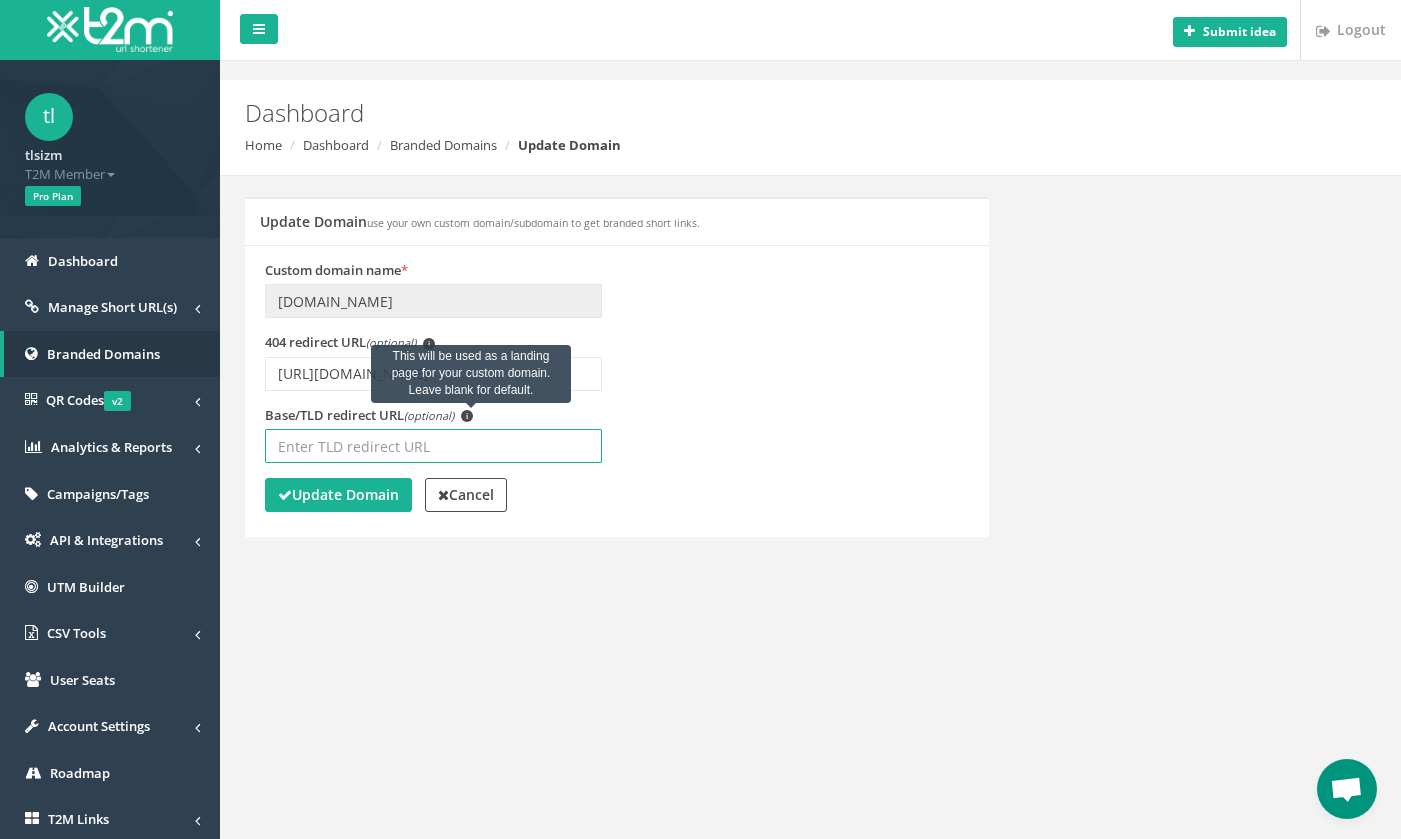 click on "Base/TLD redirect URL  (optional)
i This will be used as a landing page for your custom domain. Leave blank for default." at bounding box center [433, 446] 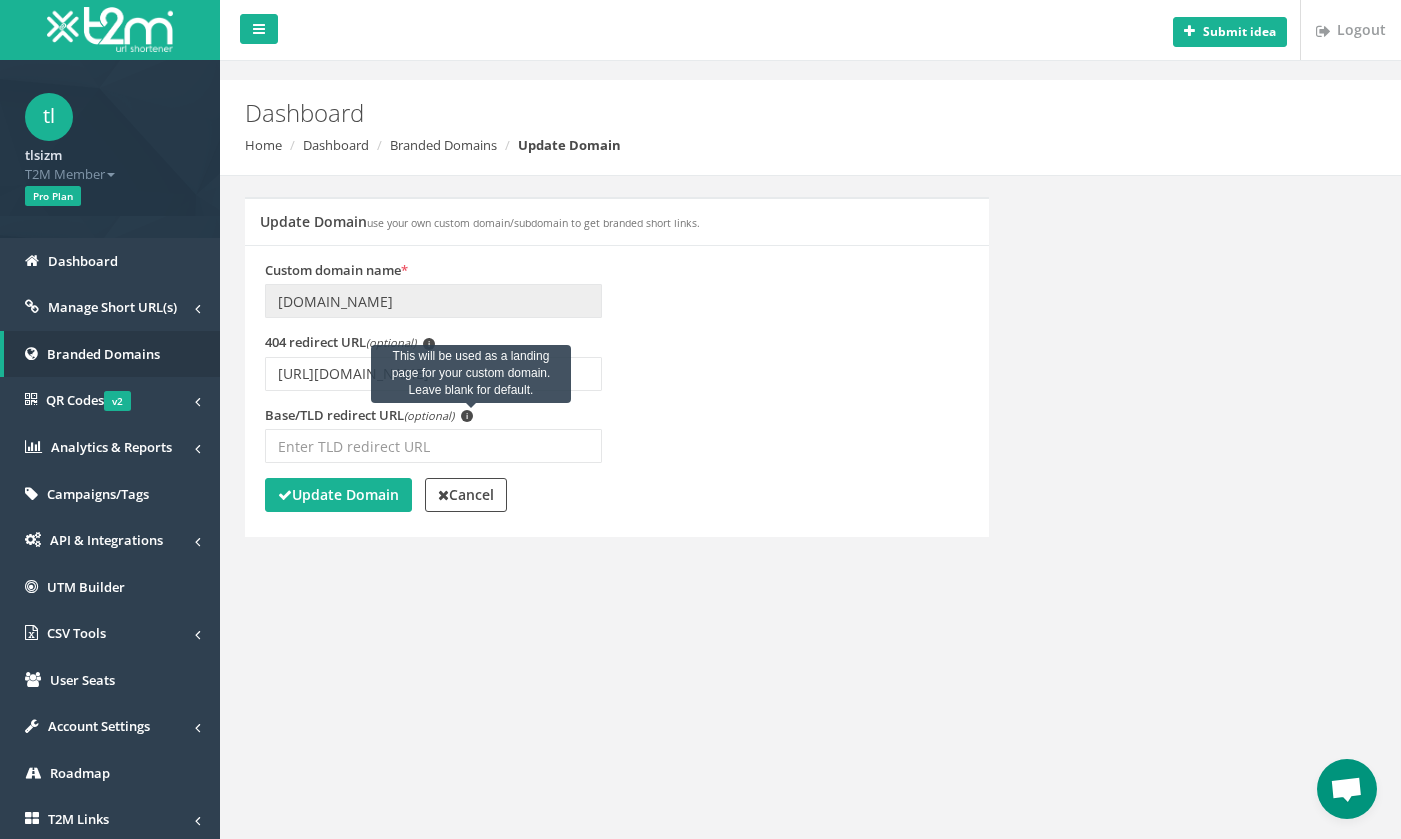 click on "i" at bounding box center (467, 416) 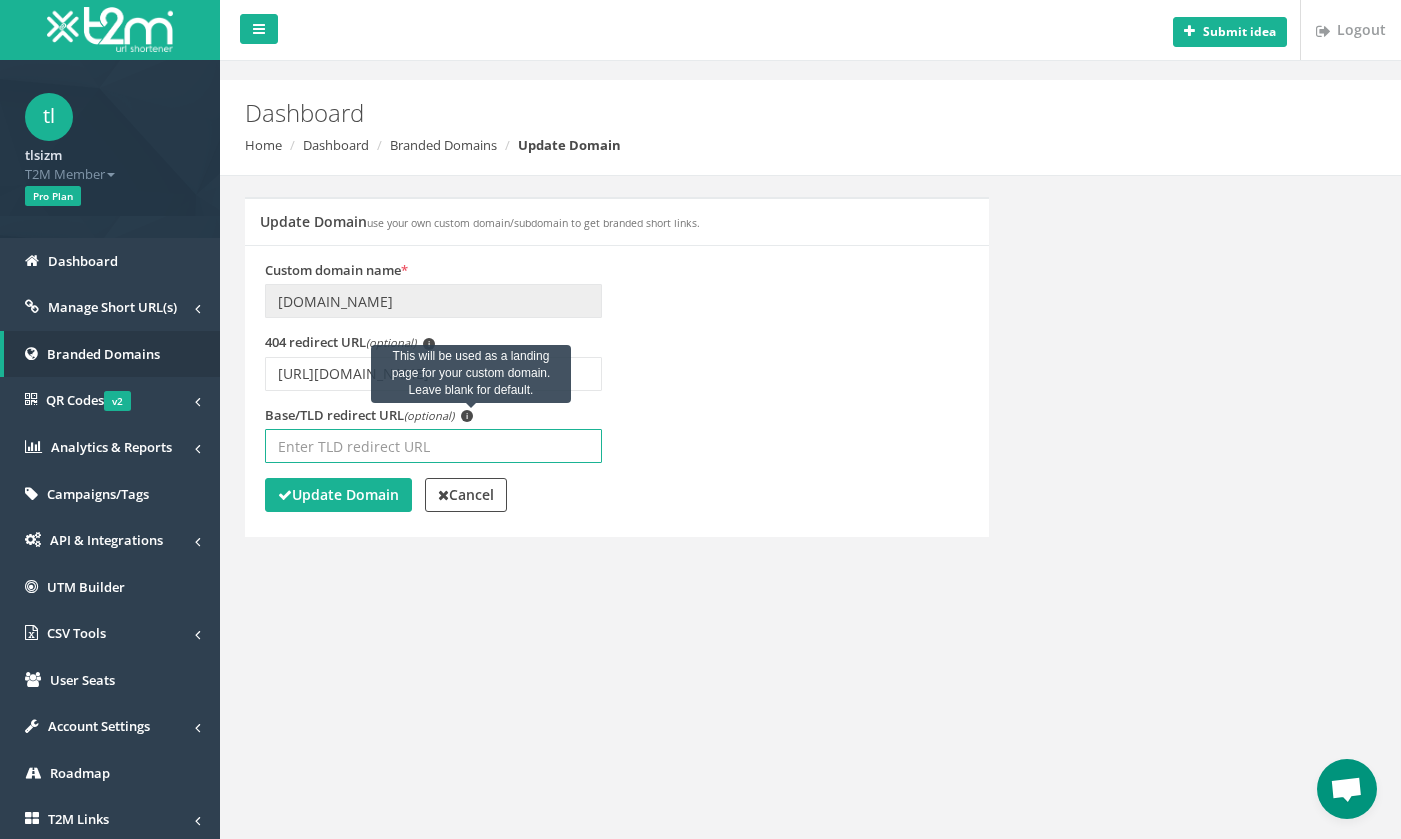 click on "Base/TLD redirect URL  (optional)
i This will be used as a landing page for your custom domain. Leave blank for default." at bounding box center [433, 446] 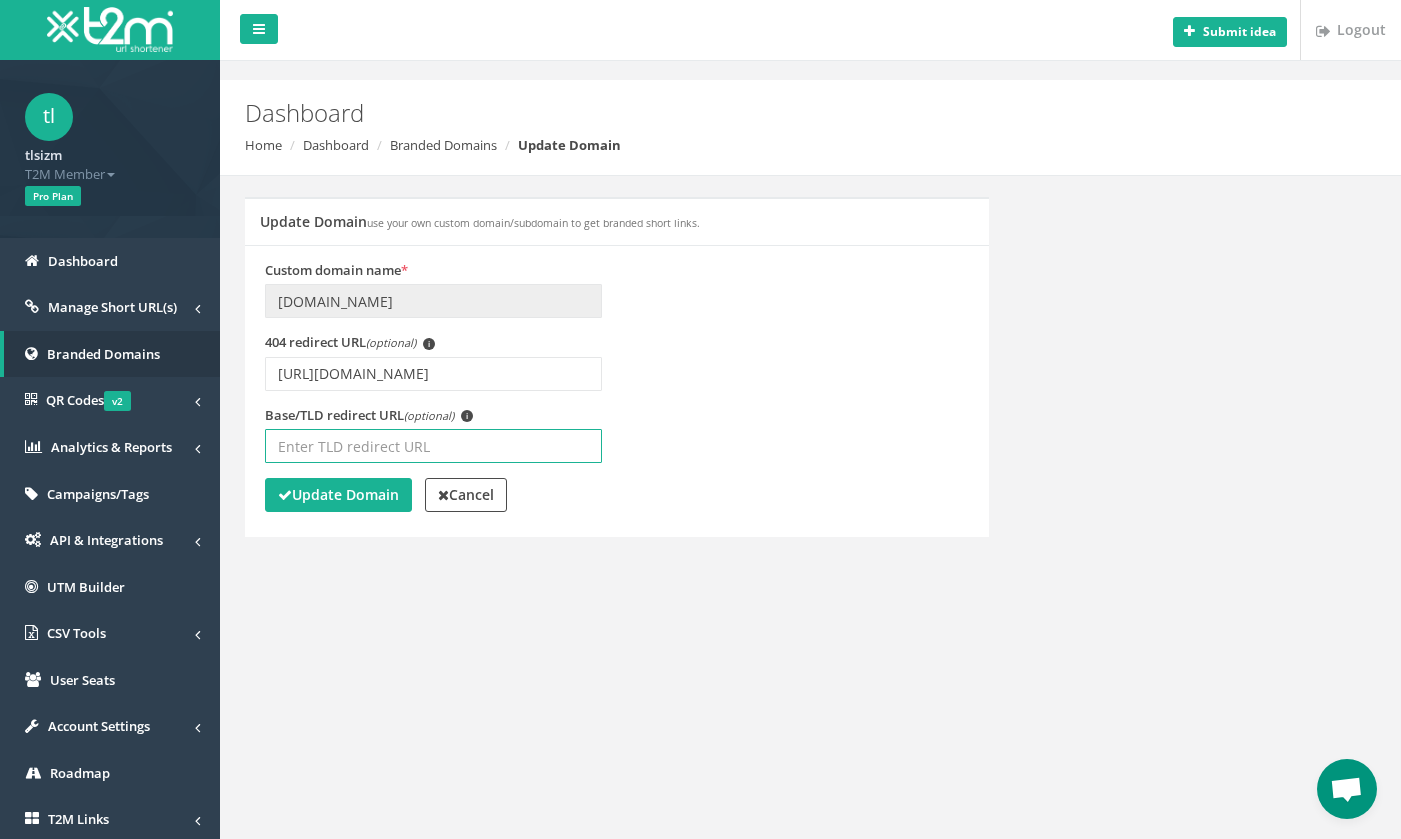click on "Base/TLD redirect URL  (optional)
i" at bounding box center (433, 446) 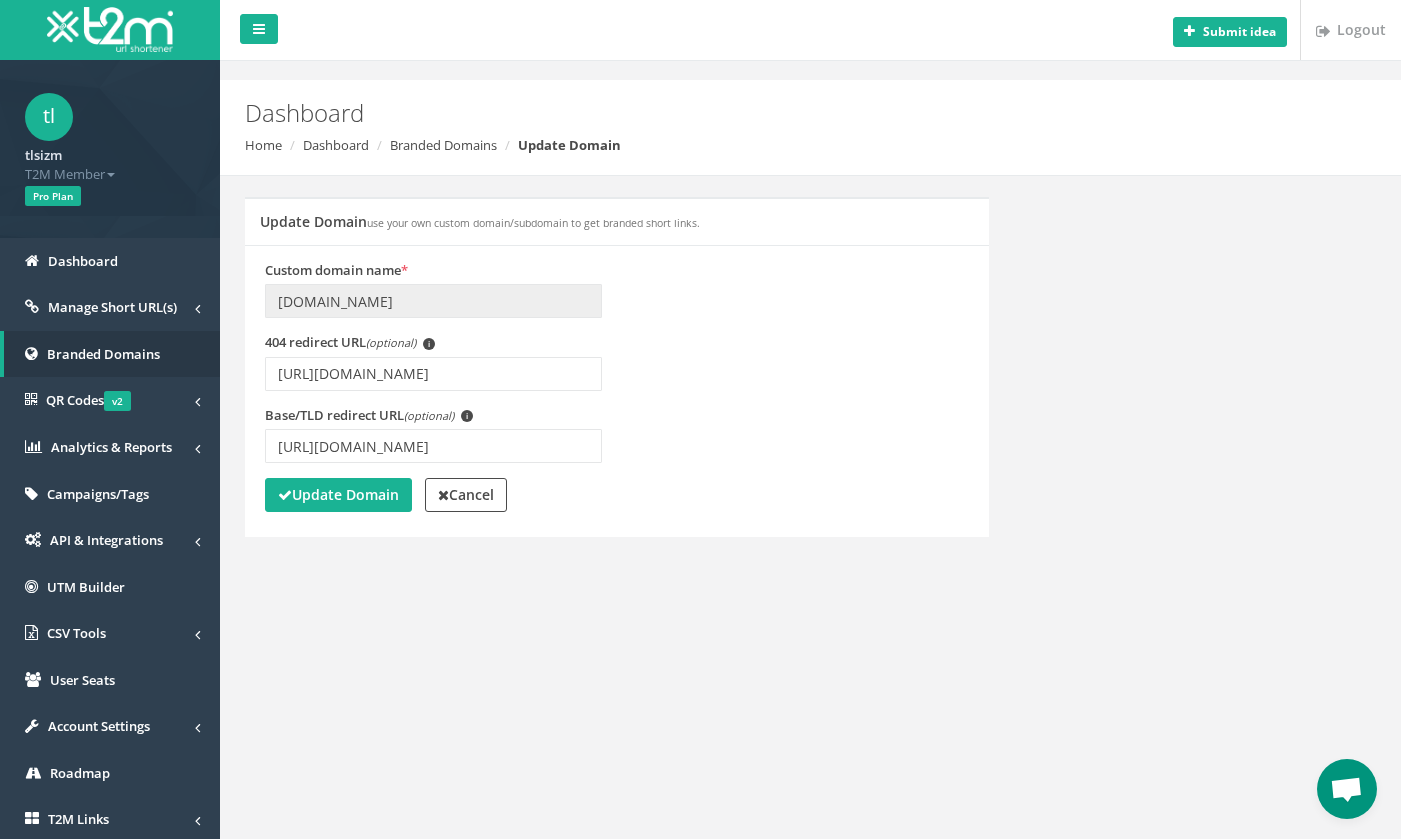 click on "Base/TLD redirect URL  (optional)
i
https://snstogether.io" at bounding box center [433, 442] 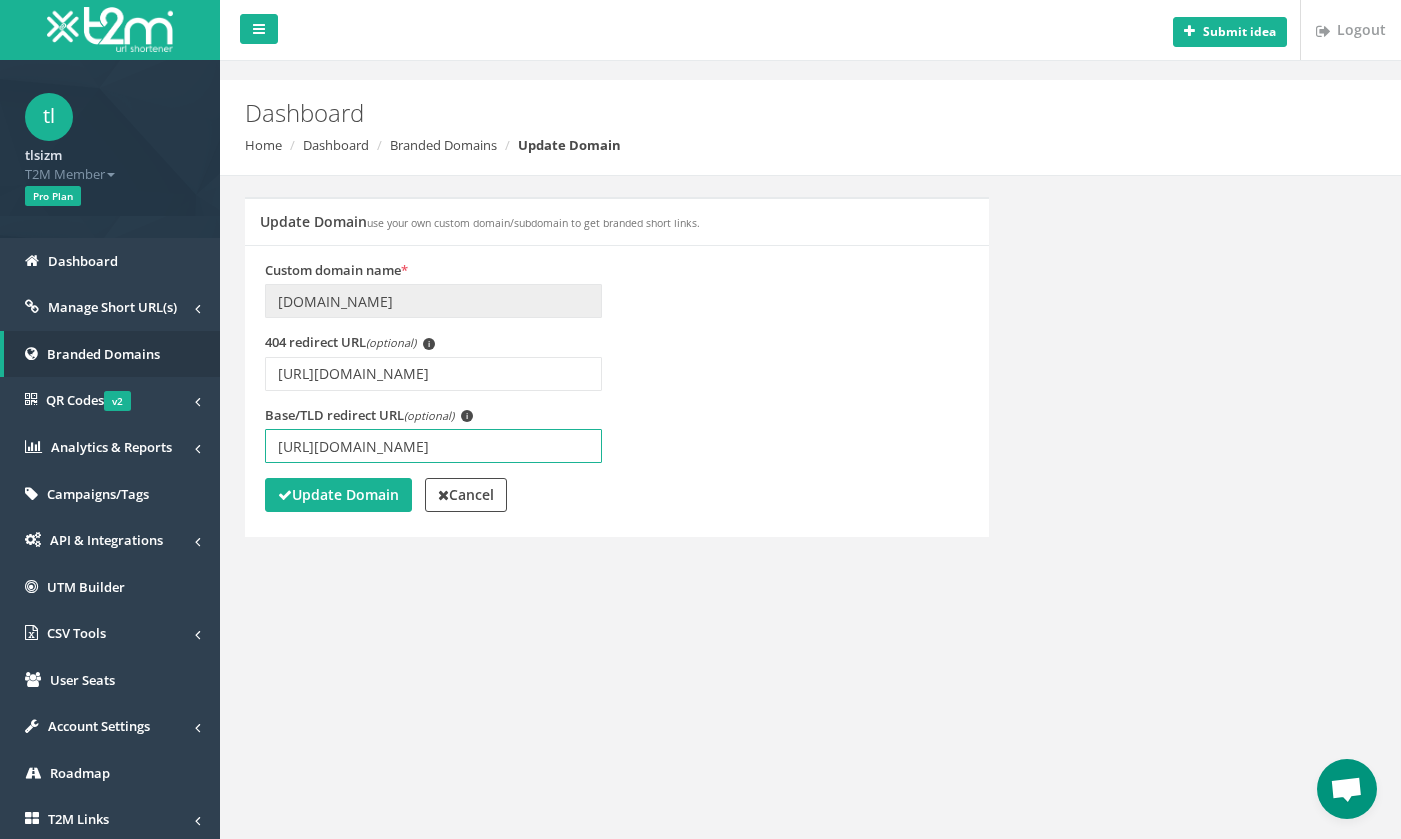 click on "[URL][DOMAIN_NAME]" at bounding box center [433, 446] 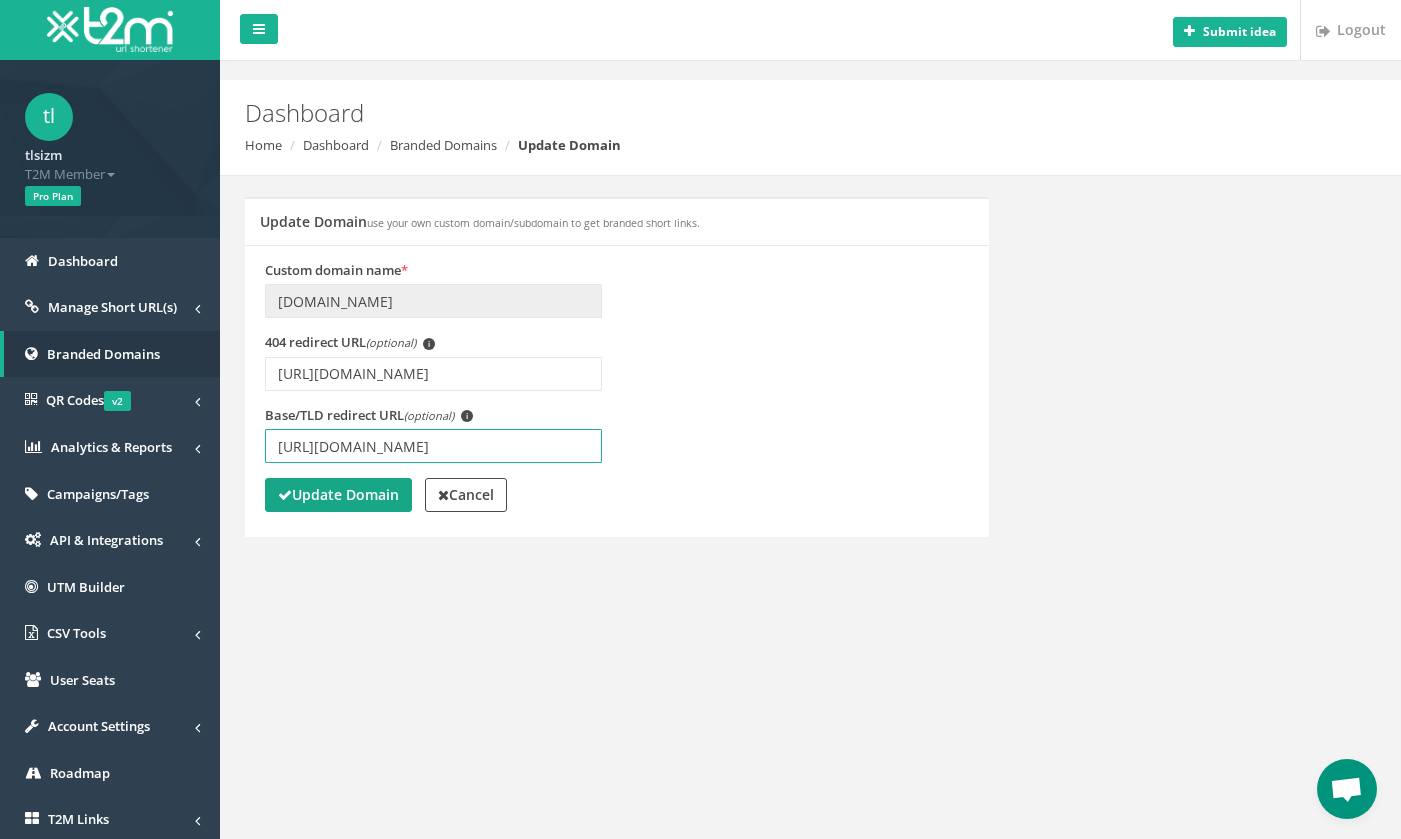 type on "[URL][DOMAIN_NAME]" 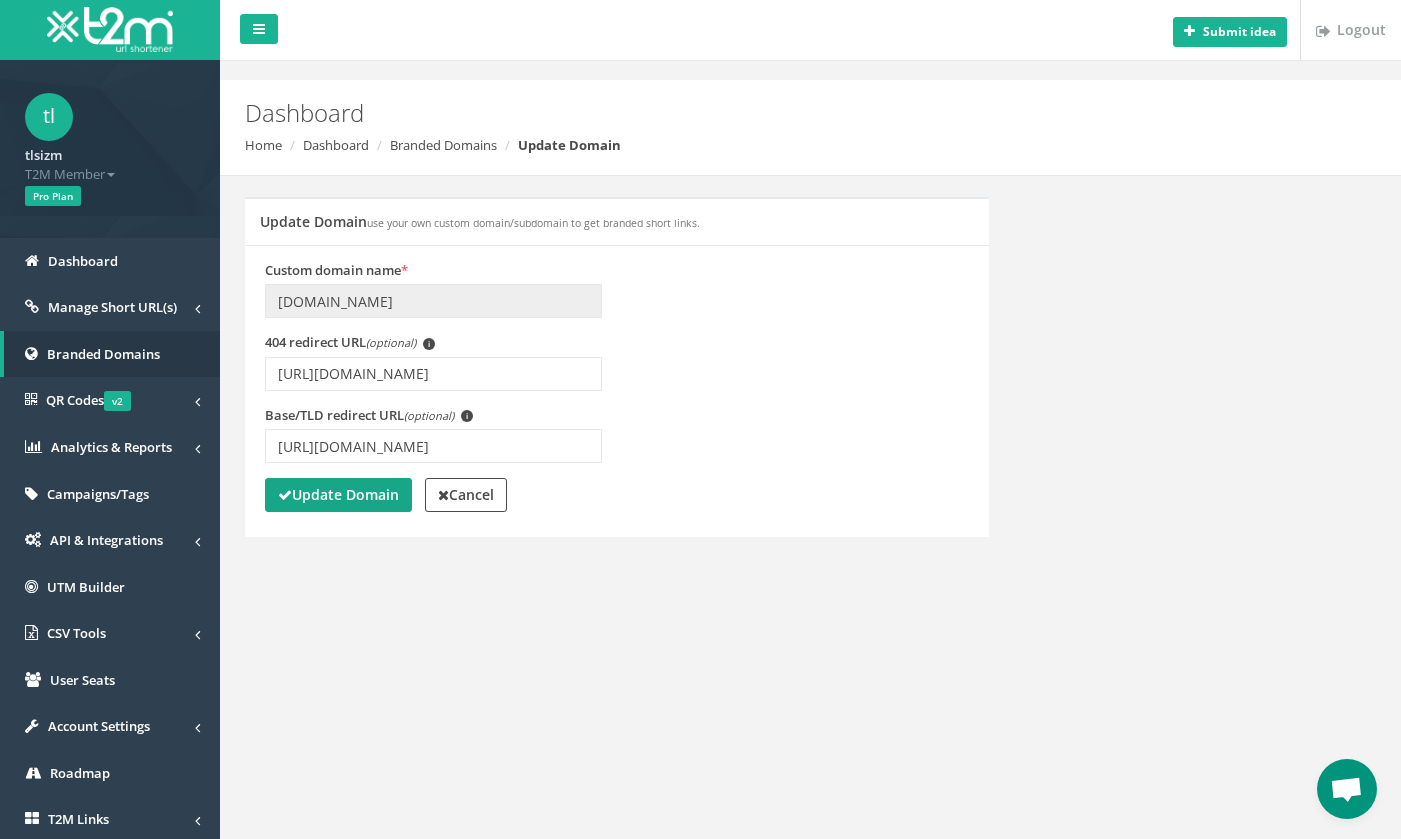 click on "Update Domain" at bounding box center (338, 494) 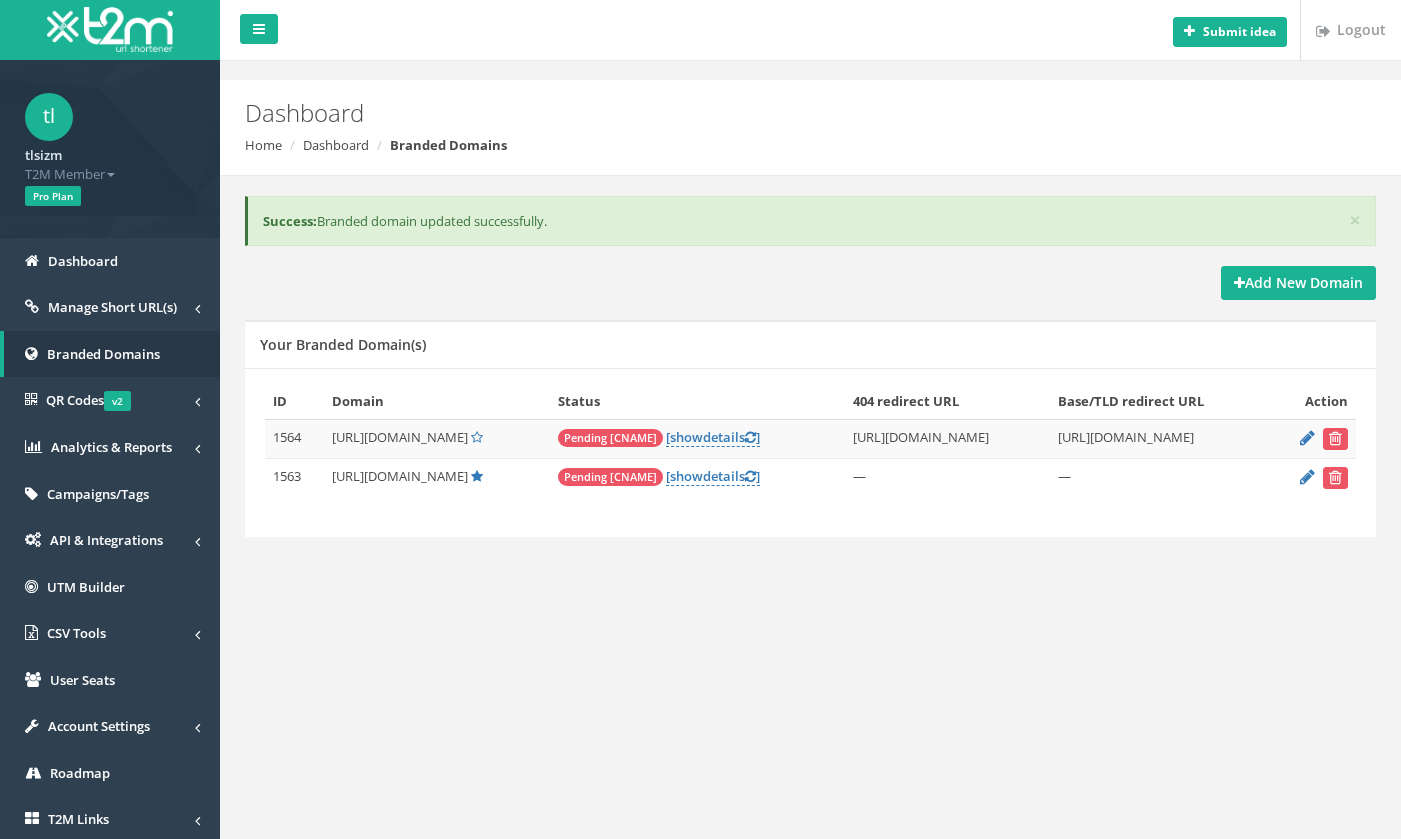 scroll, scrollTop: 0, scrollLeft: 0, axis: both 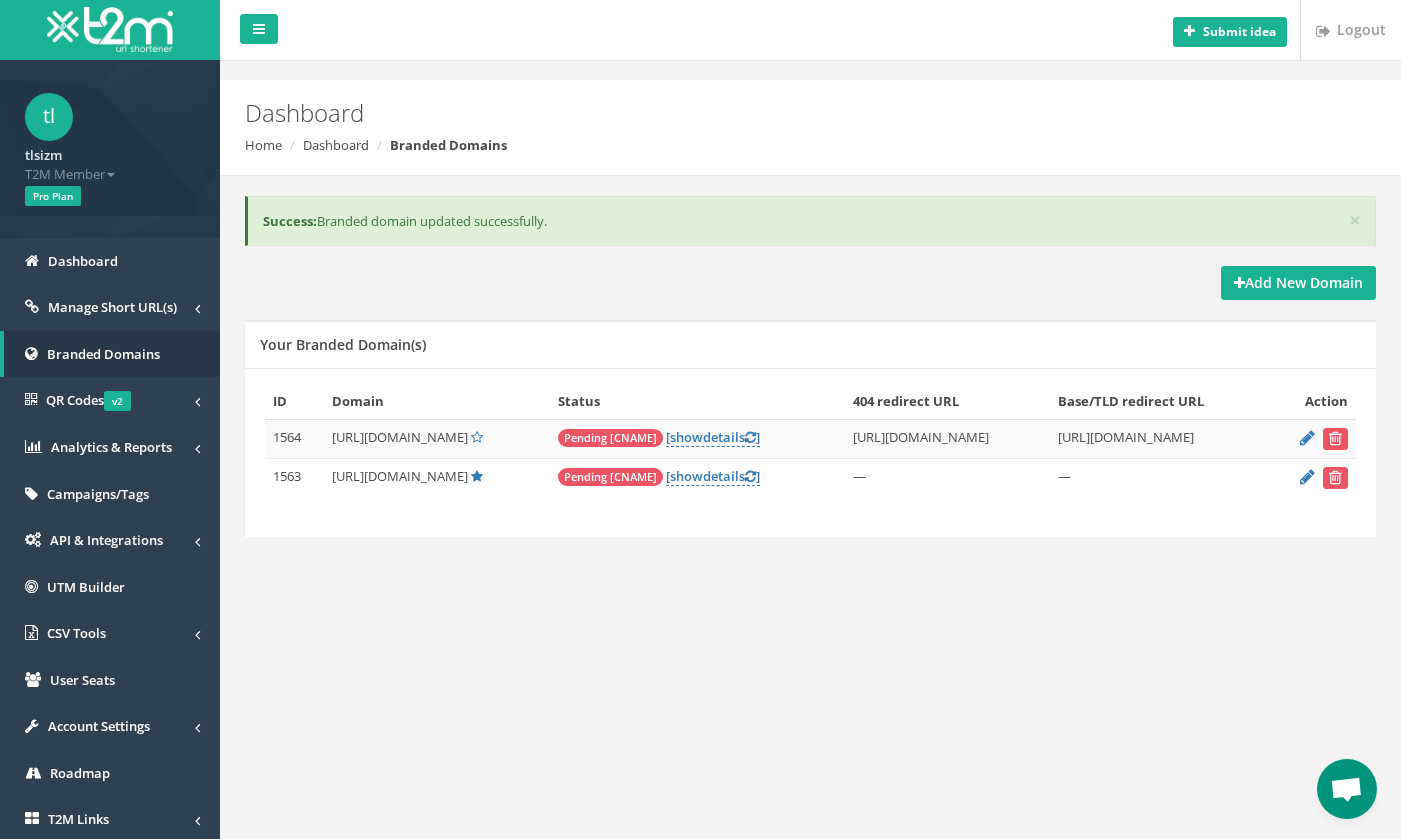 drag, startPoint x: 418, startPoint y: 721, endPoint x: 729, endPoint y: 703, distance: 311.52048 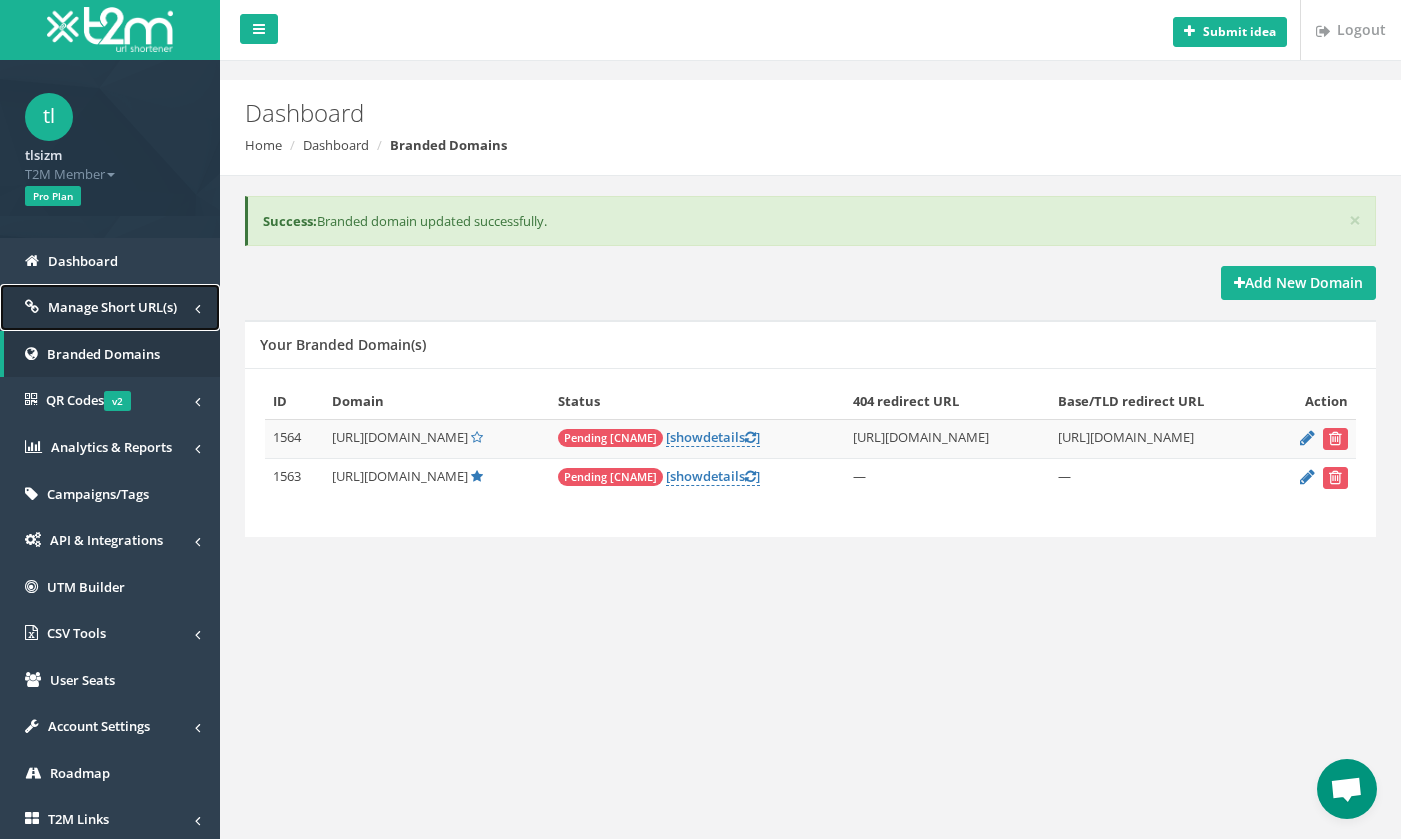 click on "Manage Short URL(s)" at bounding box center [112, 307] 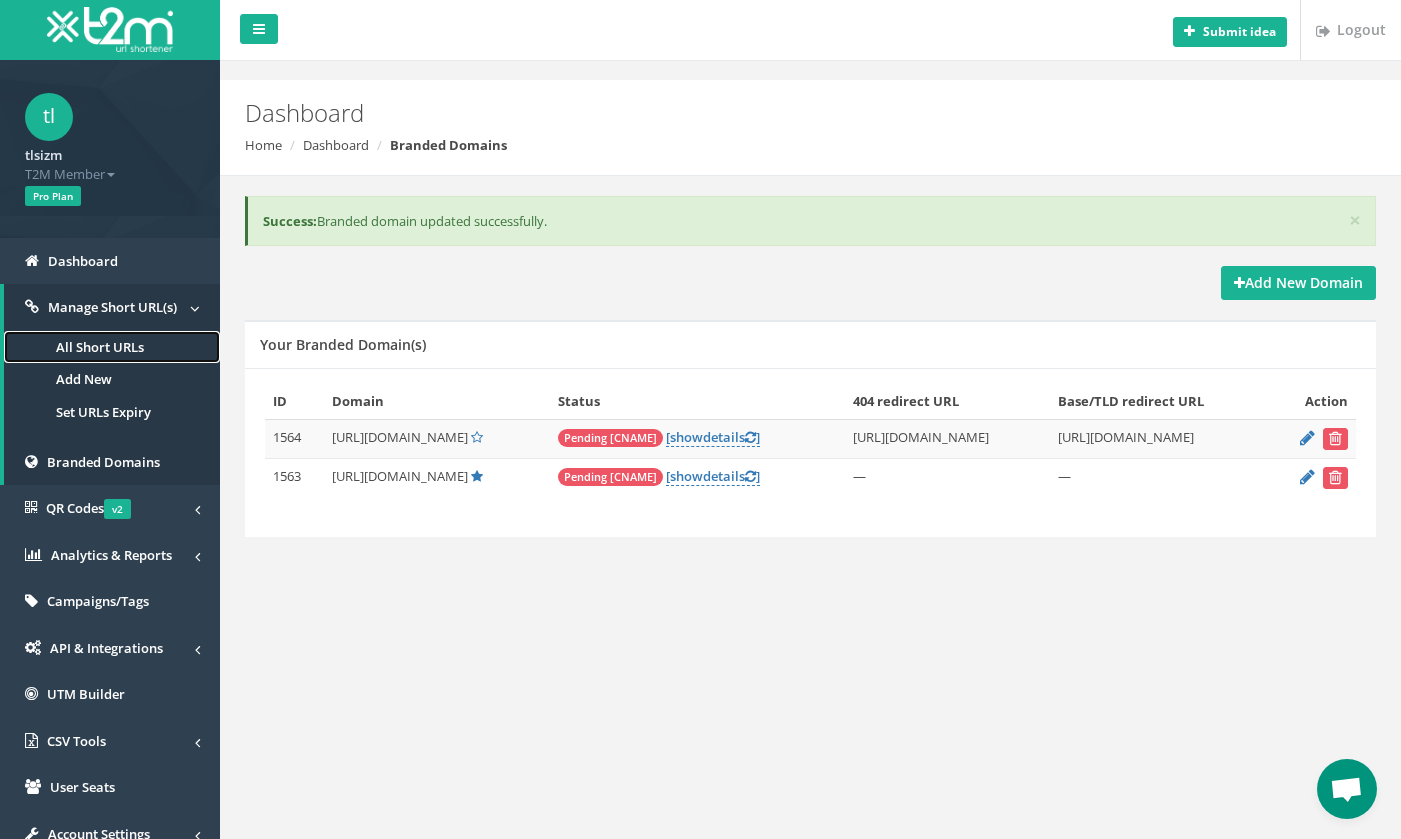 click on "All Short URLs" at bounding box center (112, 347) 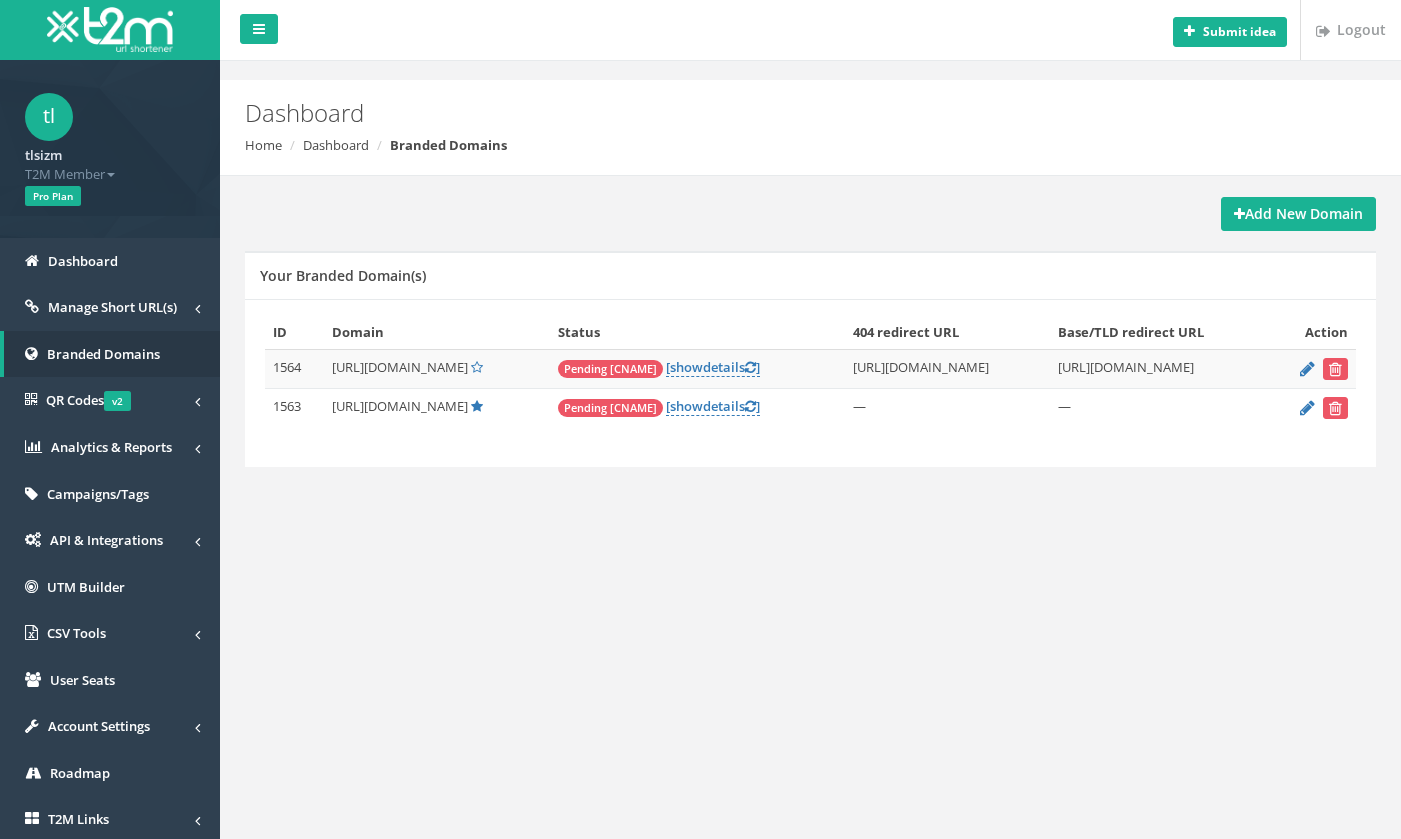 click on "[URL][DOMAIN_NAME]" at bounding box center [400, 367] 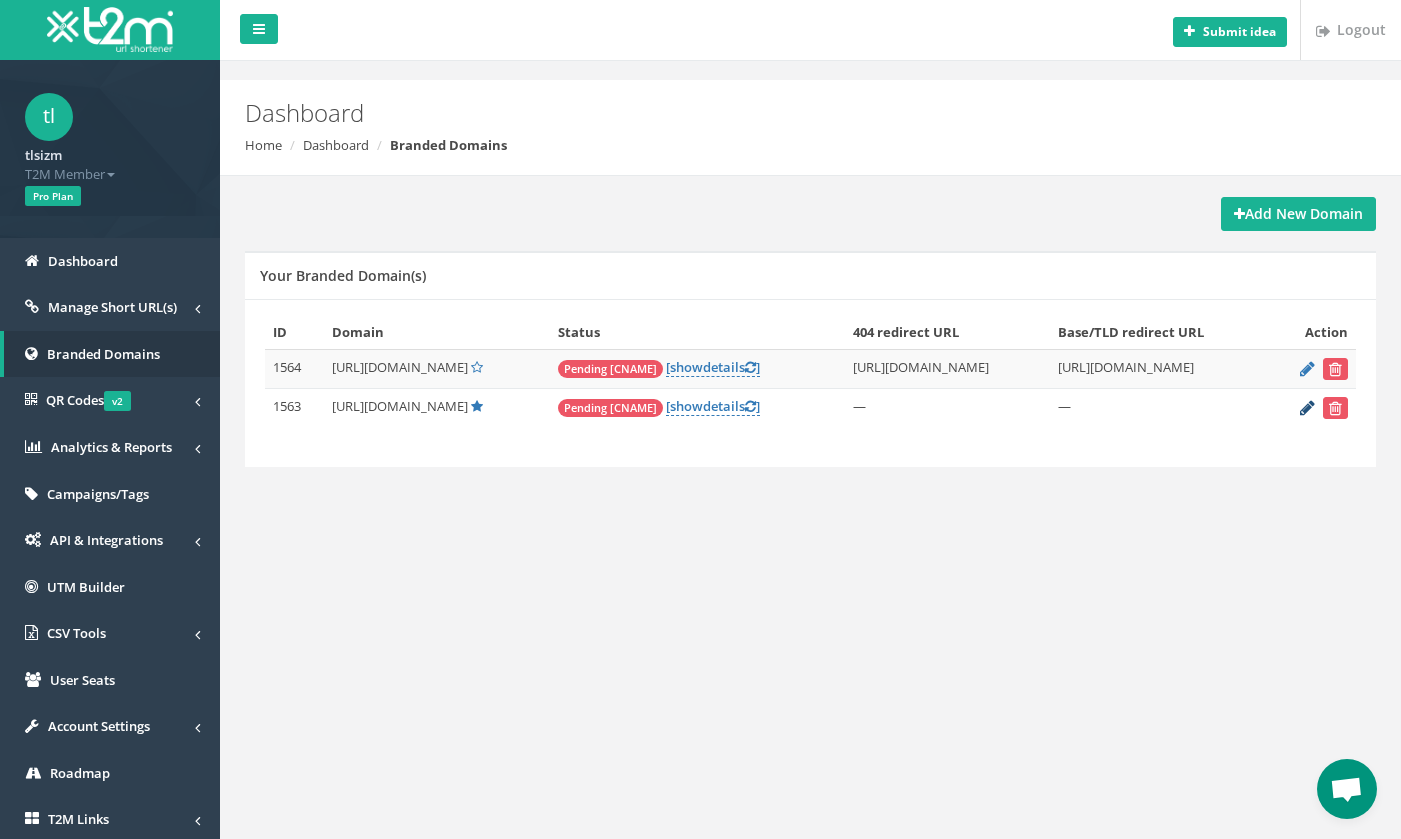 click at bounding box center [1312, 408] 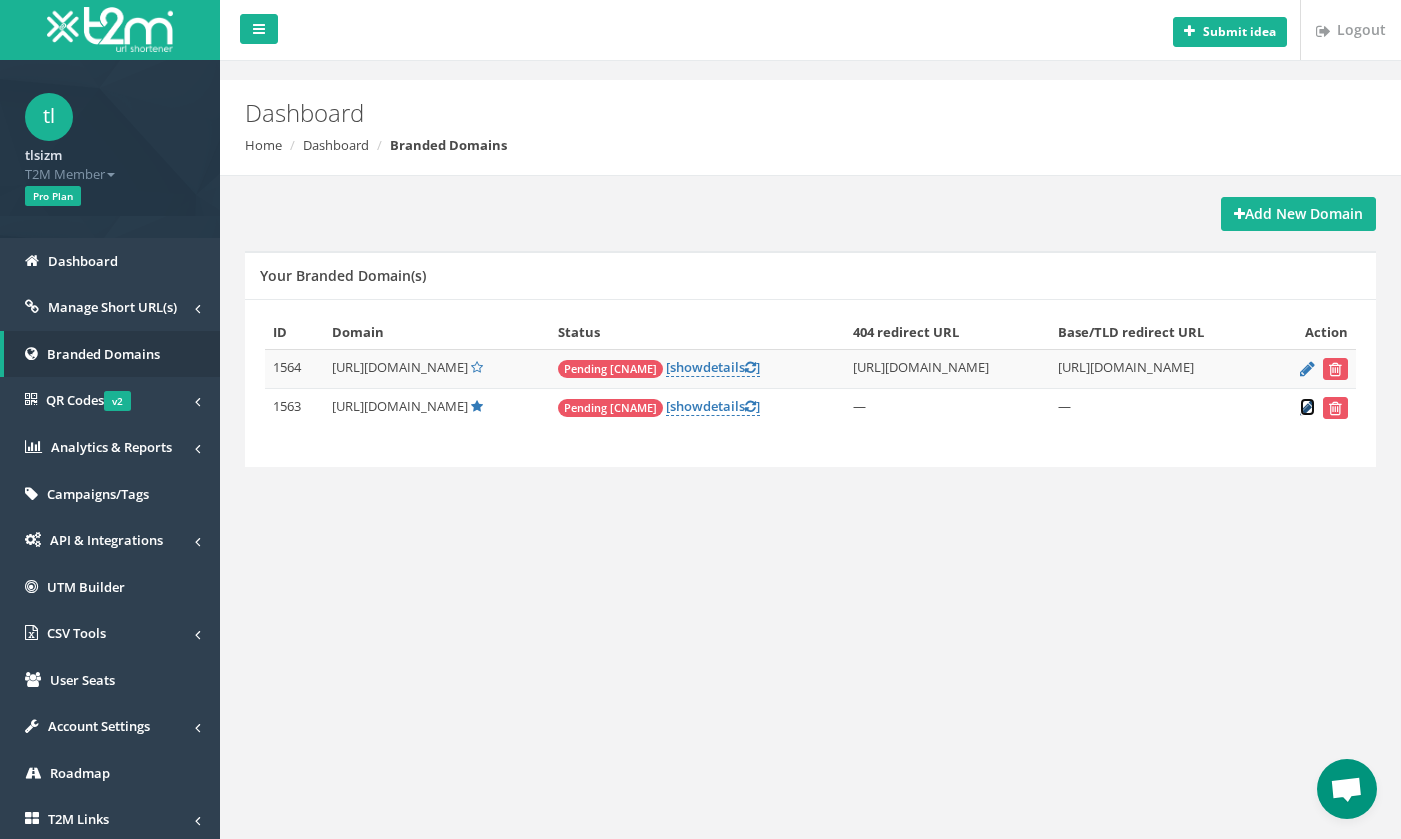 click at bounding box center [1307, 407] 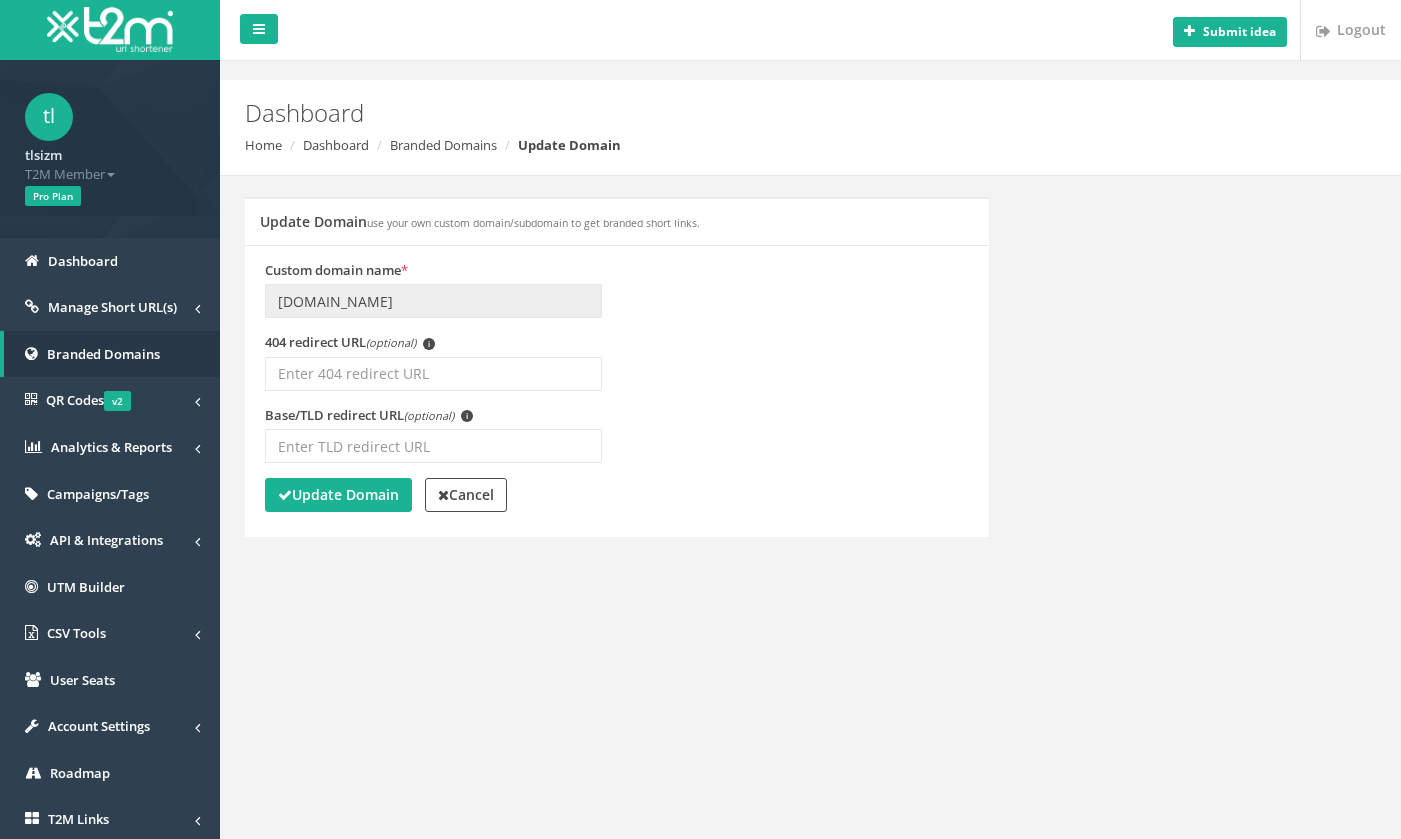 scroll, scrollTop: 0, scrollLeft: 0, axis: both 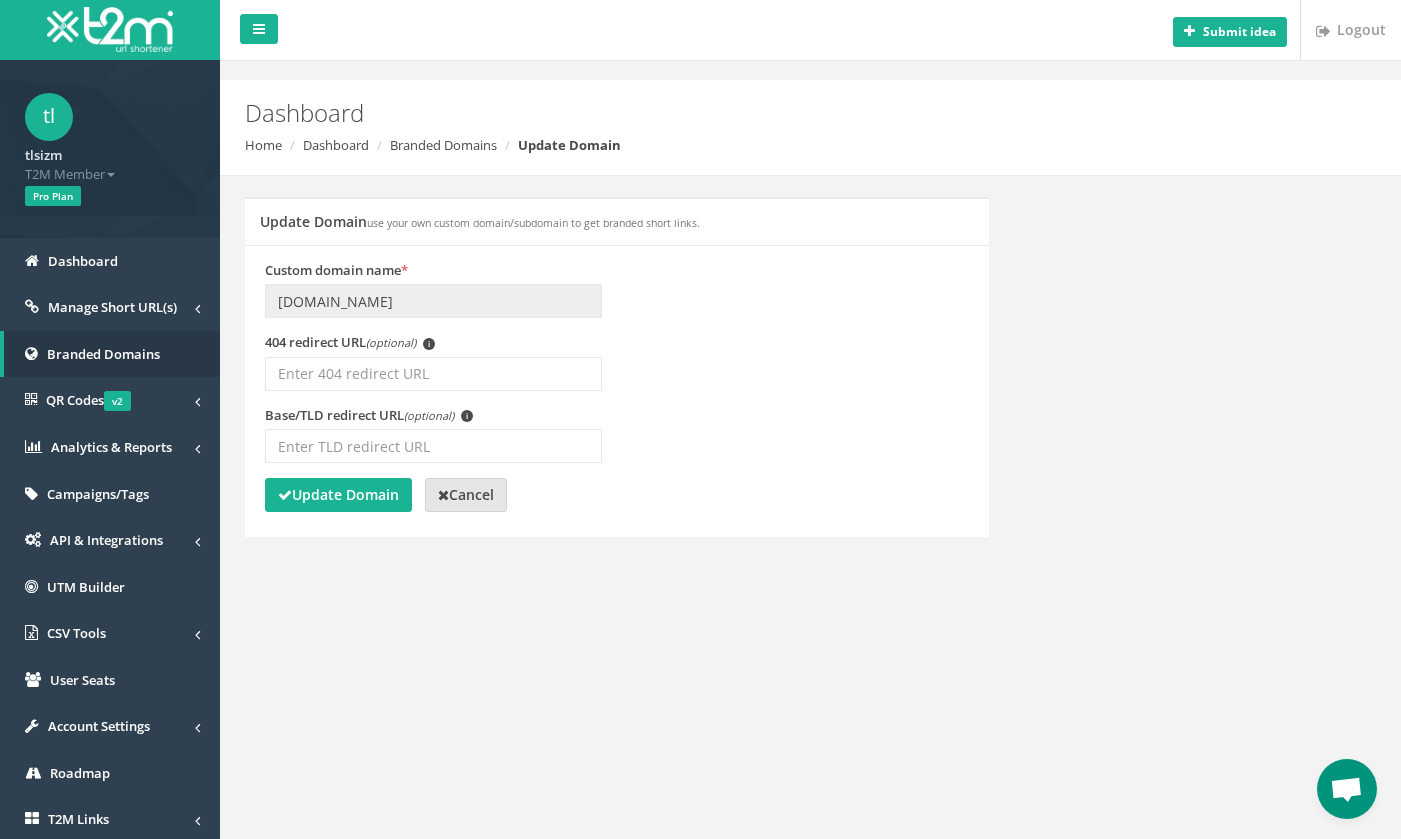 click on "Cancel" at bounding box center (466, 494) 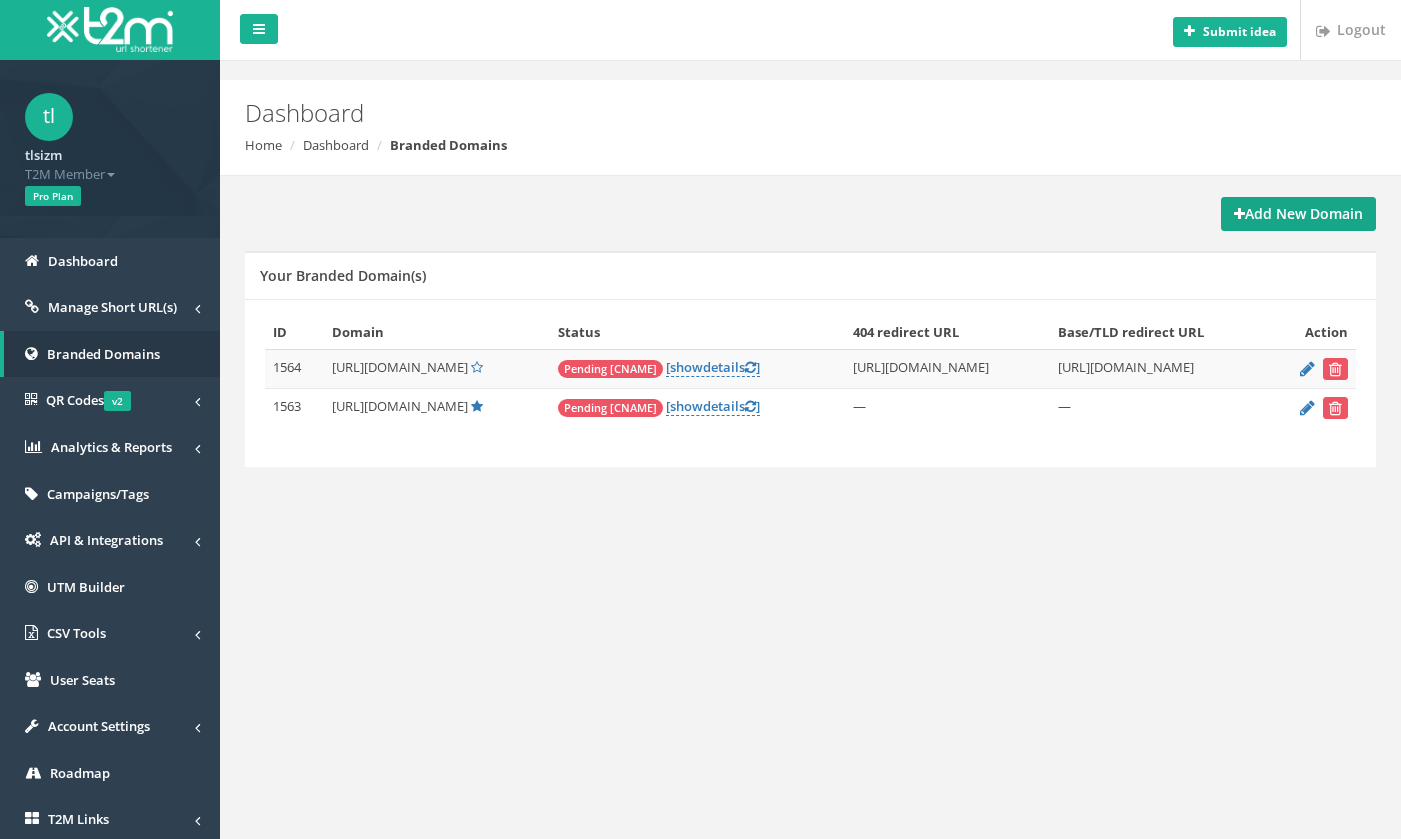 scroll, scrollTop: 0, scrollLeft: 0, axis: both 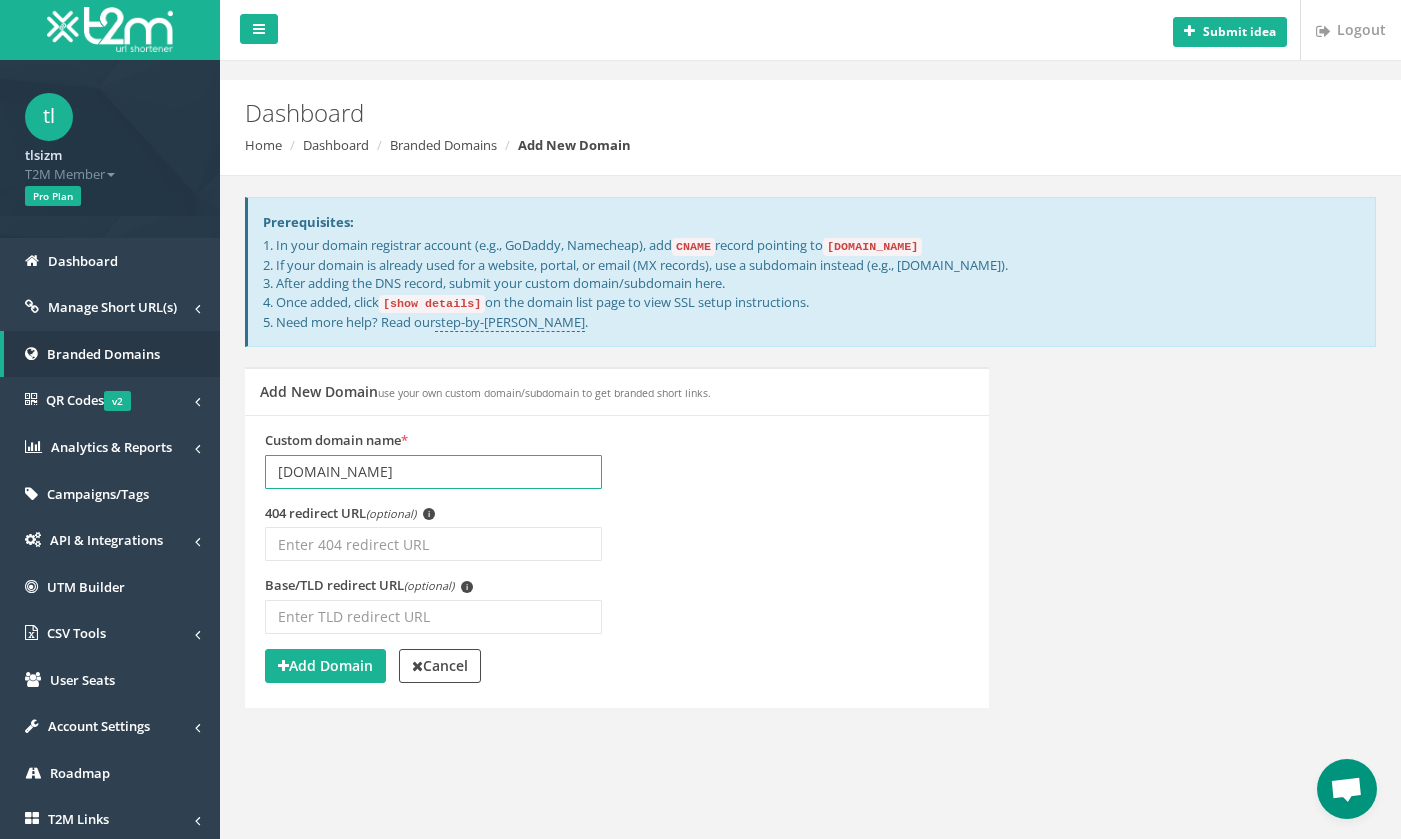 type on "[DOMAIN_NAME]" 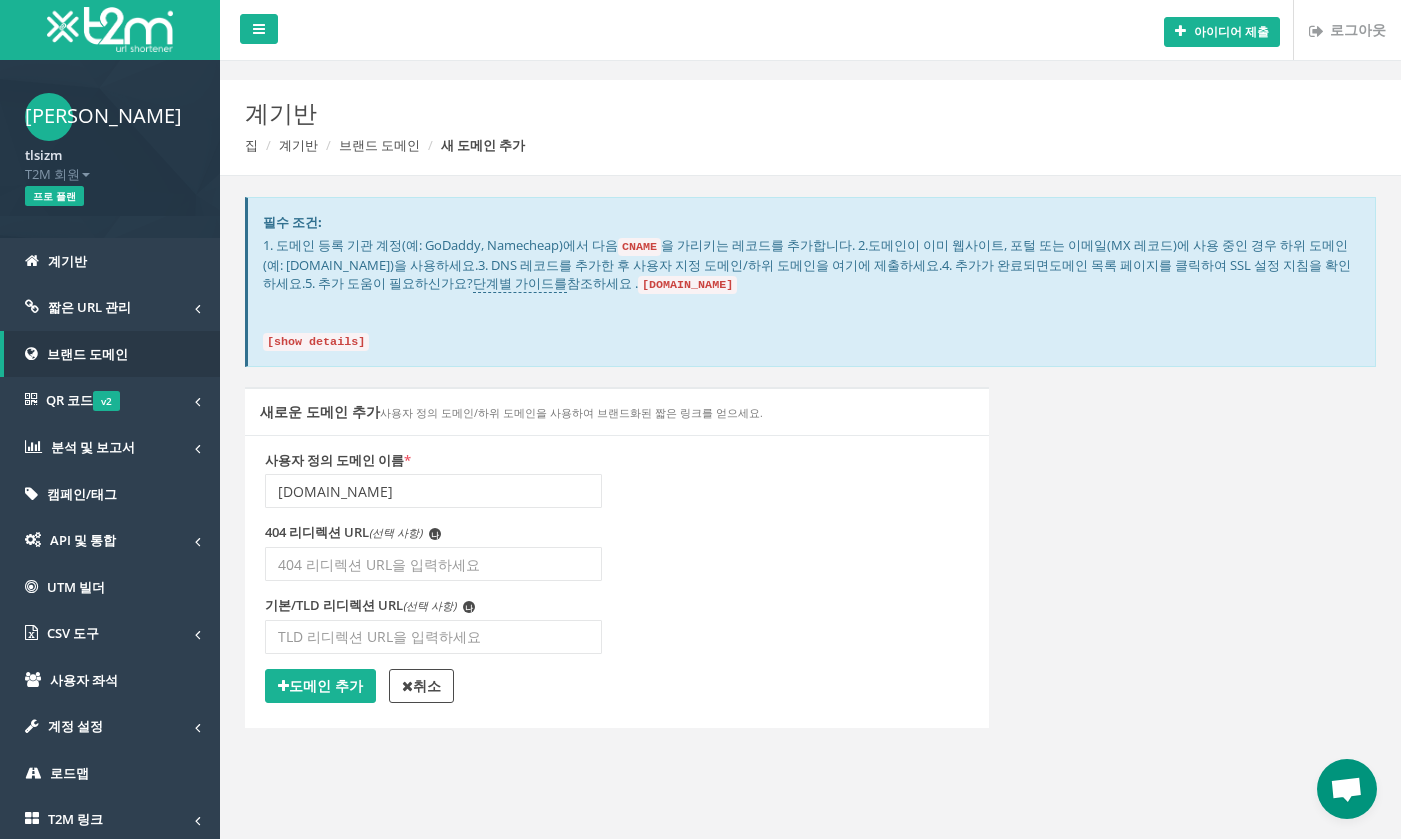 click on "CNAME" at bounding box center [639, 247] 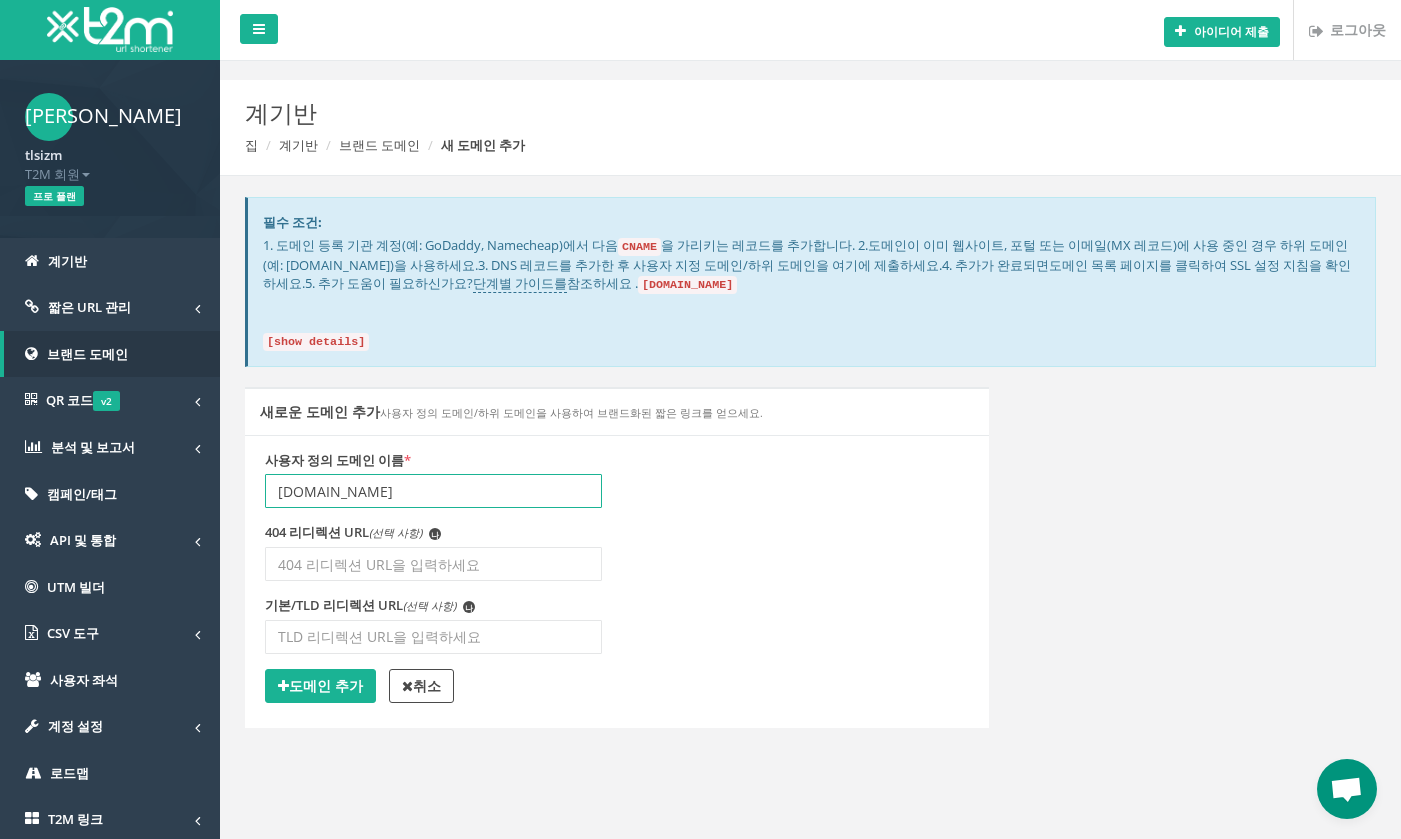 click on "t.snstogether.com" at bounding box center (433, 491) 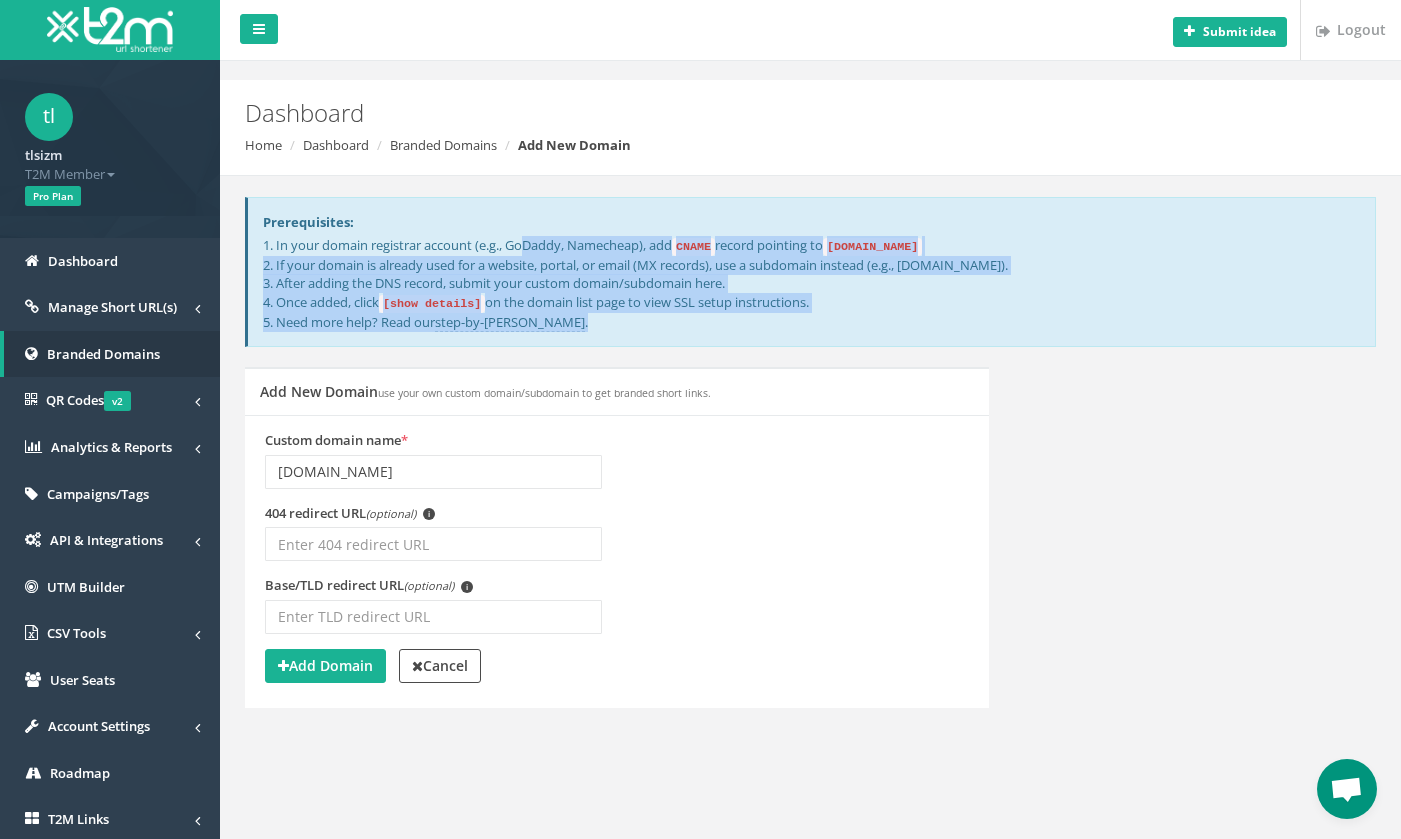 drag, startPoint x: 659, startPoint y: 317, endPoint x: 258, endPoint y: 249, distance: 406.72473 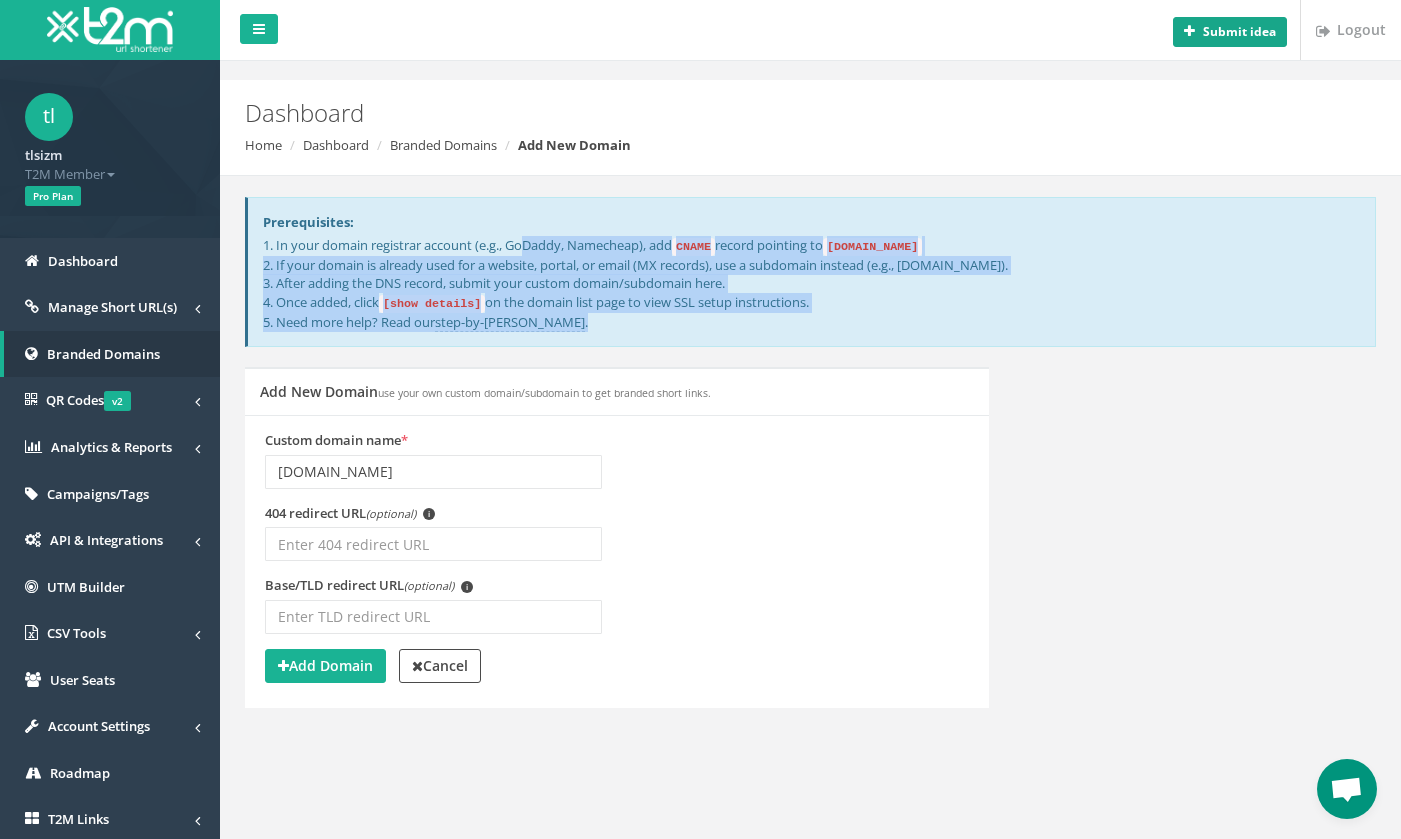 drag, startPoint x: 1258, startPoint y: 14, endPoint x: 1238, endPoint y: 4, distance: 22.36068 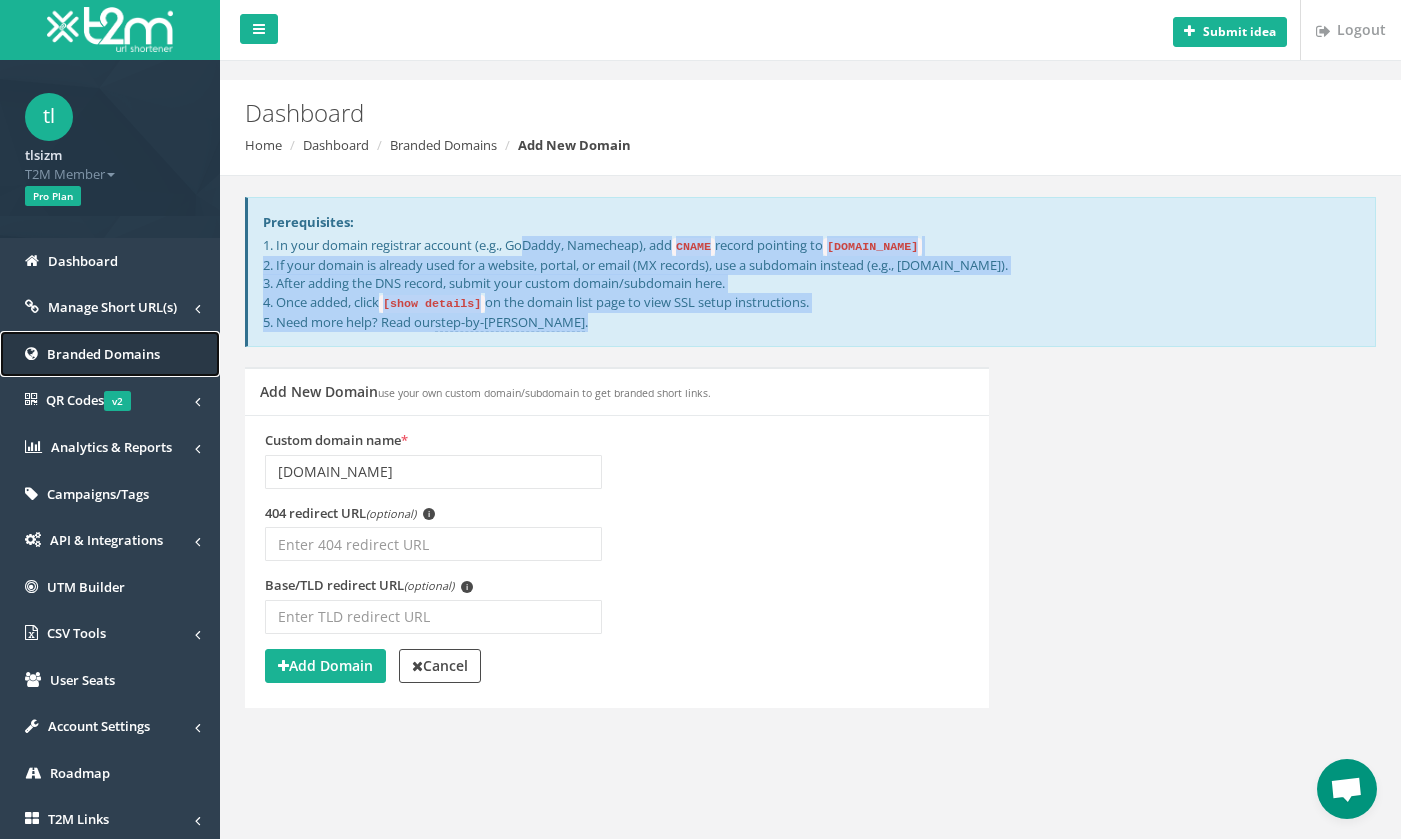 click on "Branded Domains" at bounding box center [103, 354] 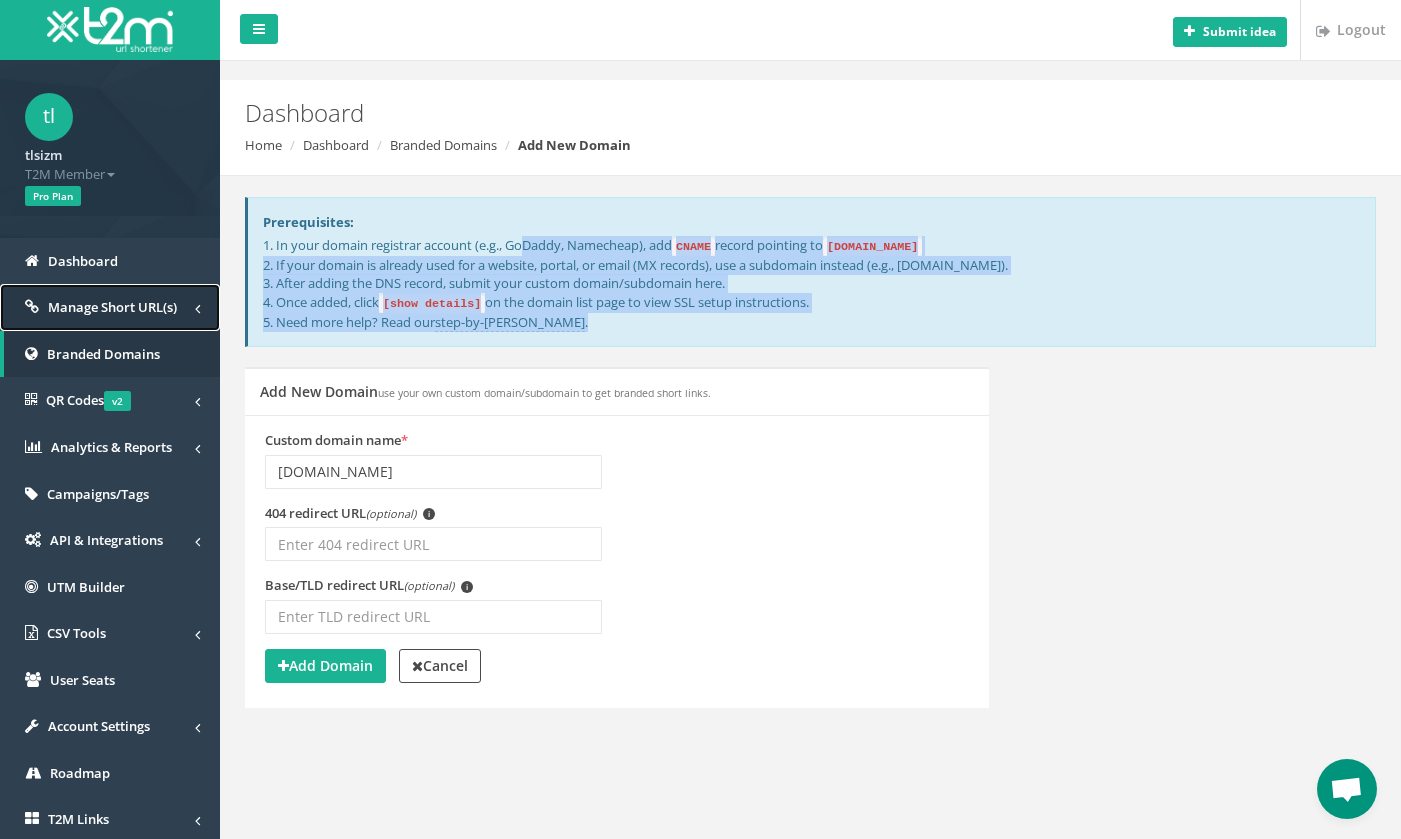 click on "Manage Short URL(s)" at bounding box center [112, 307] 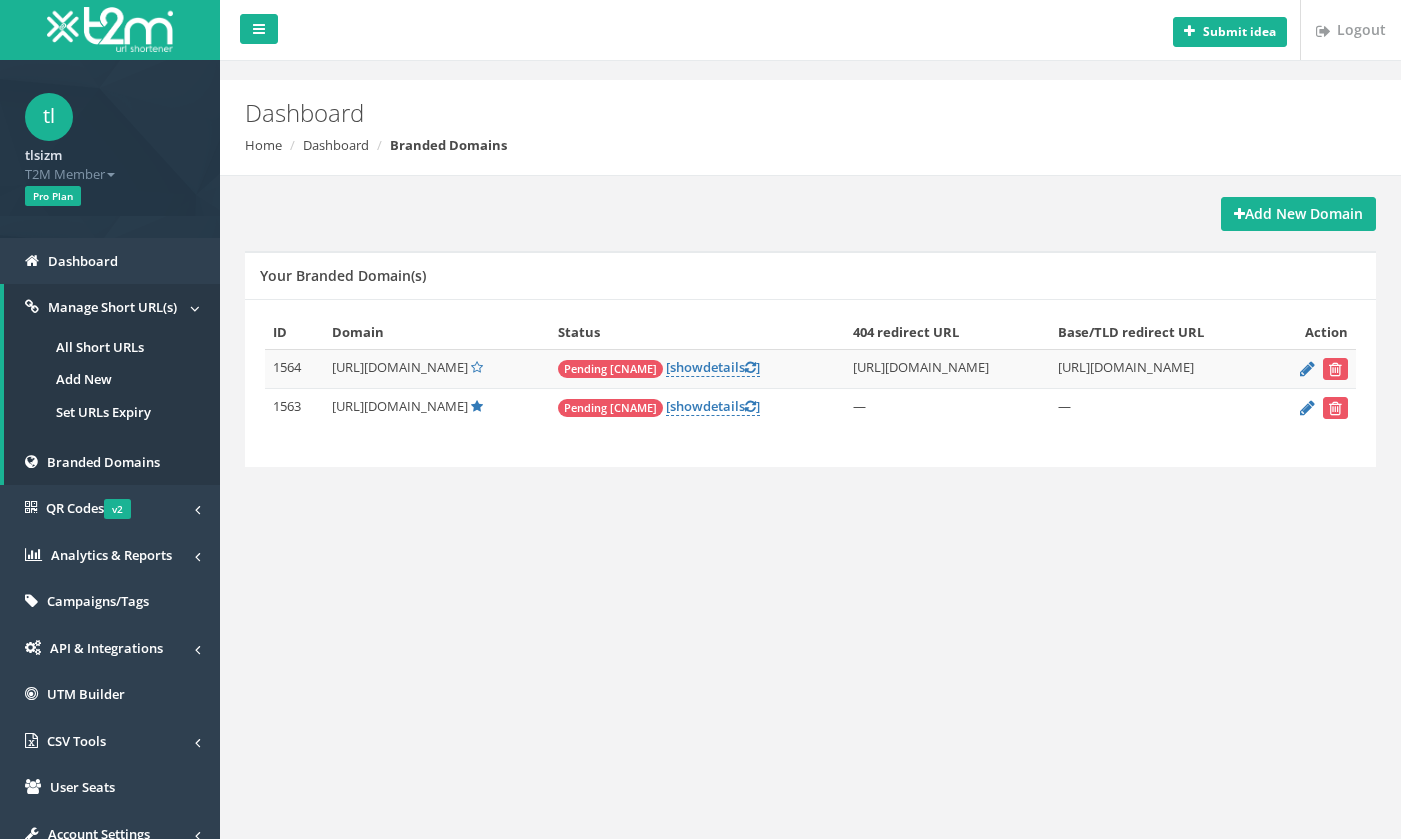 scroll, scrollTop: 0, scrollLeft: 0, axis: both 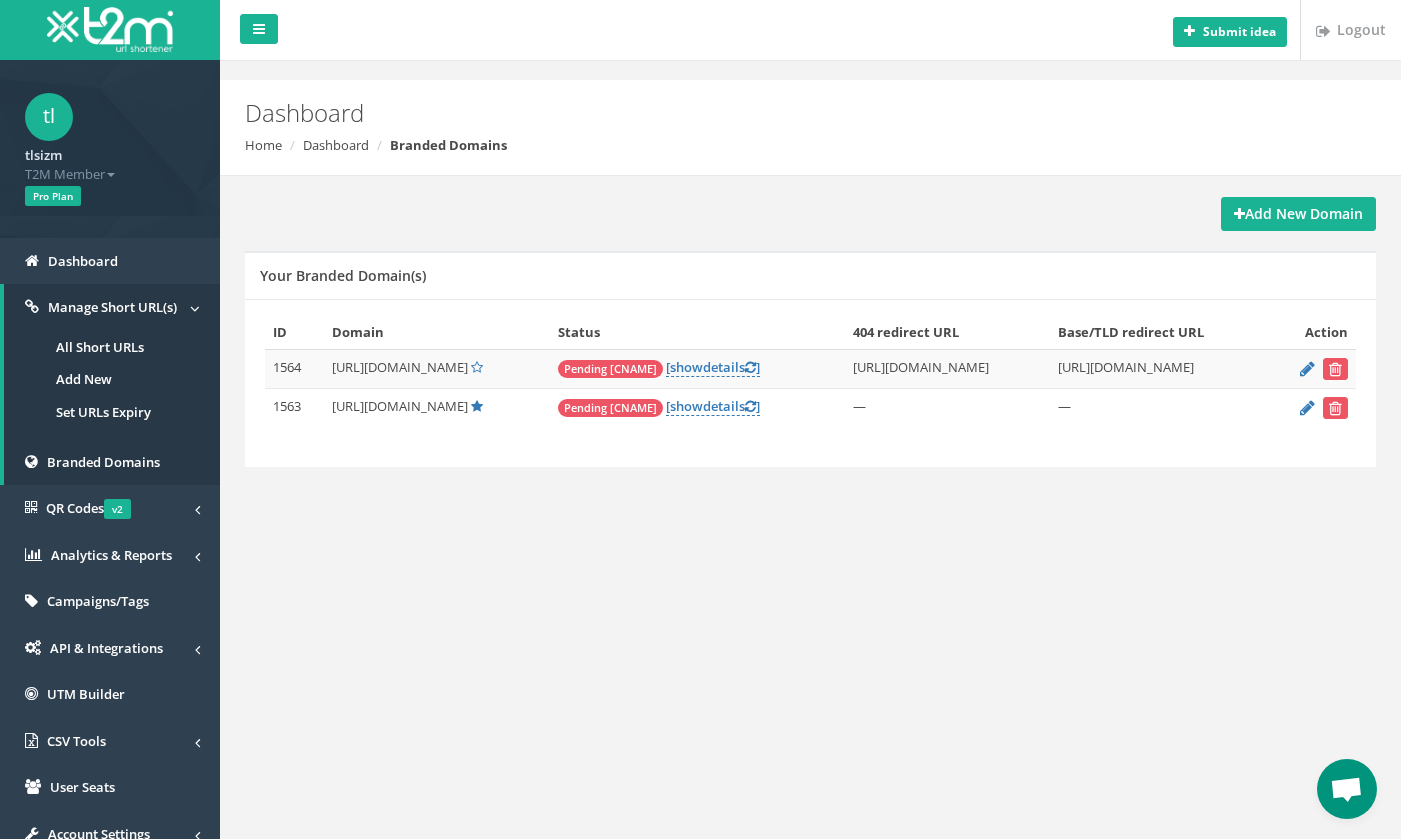 click on "All Short URLs" at bounding box center [112, 347] 